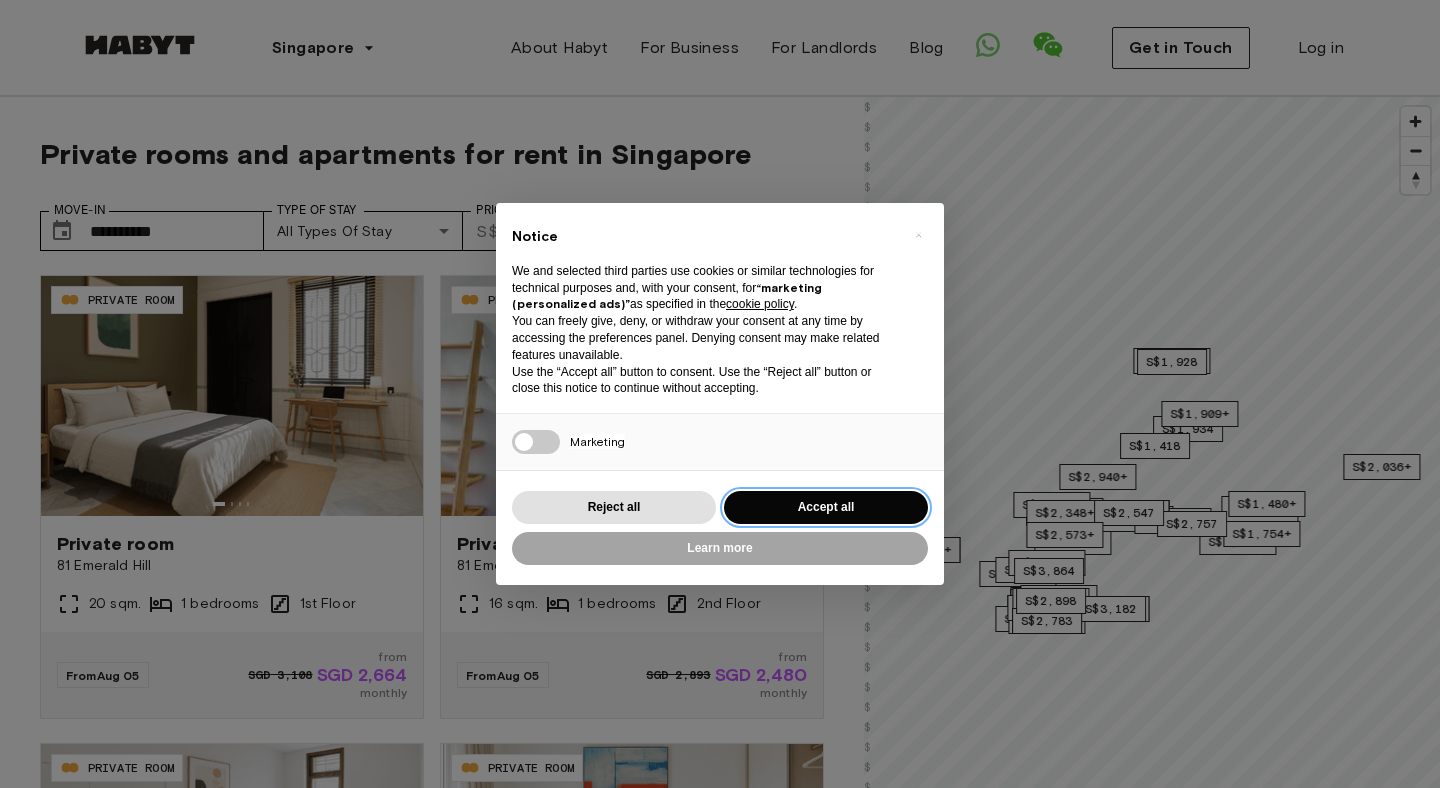 click on "Accept all" at bounding box center [826, 507] 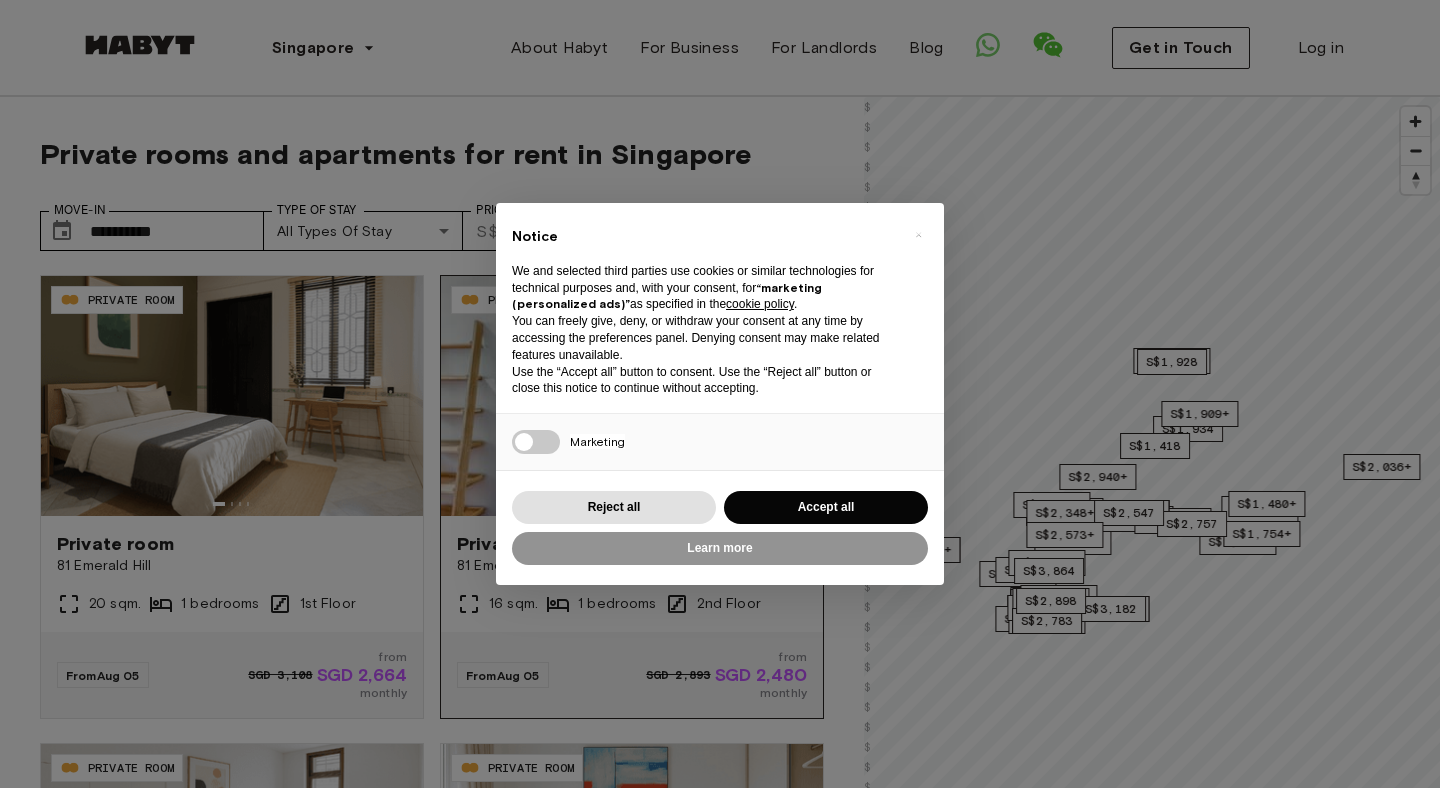 scroll, scrollTop: 51, scrollLeft: 0, axis: vertical 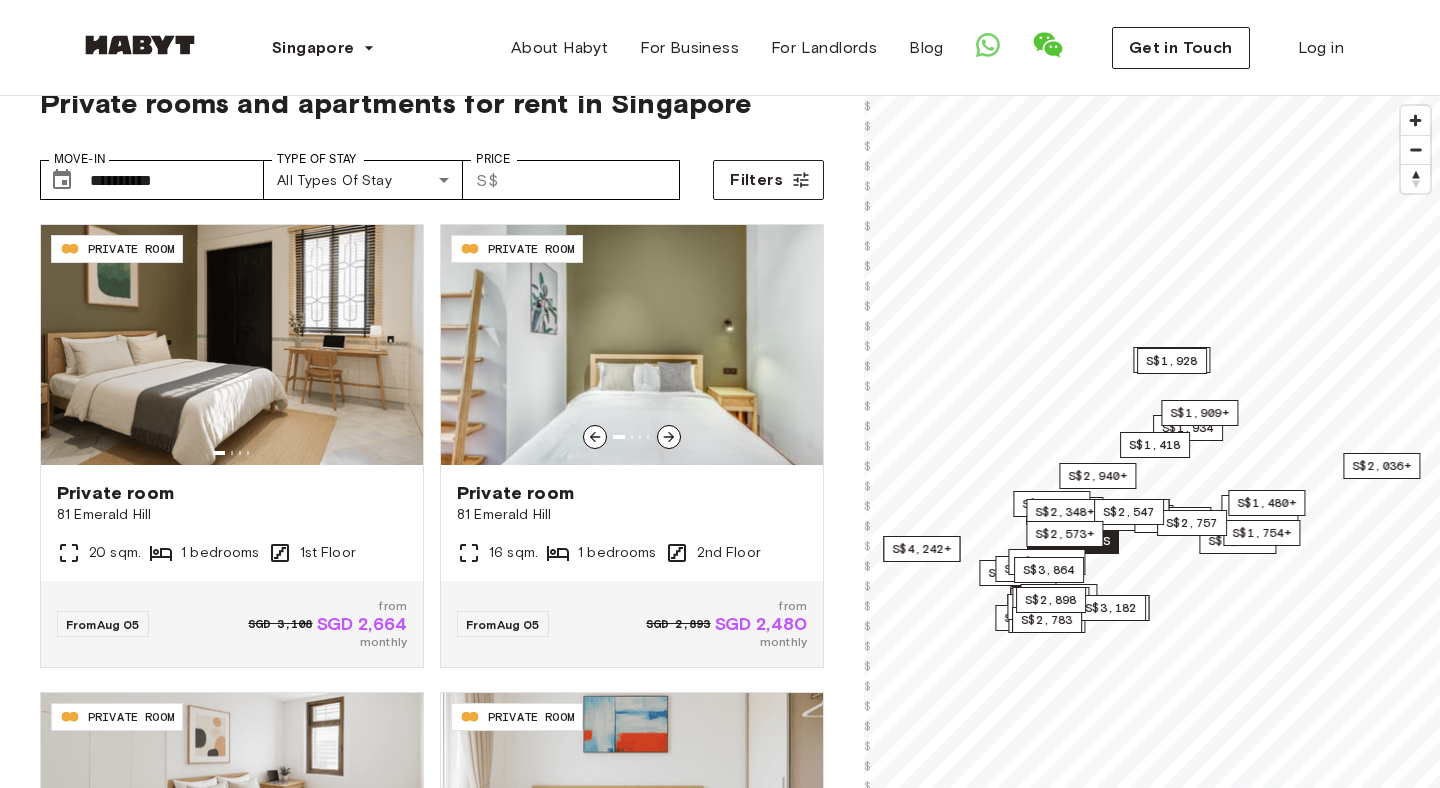 click on "81 Emerald Hill" at bounding box center [632, 515] 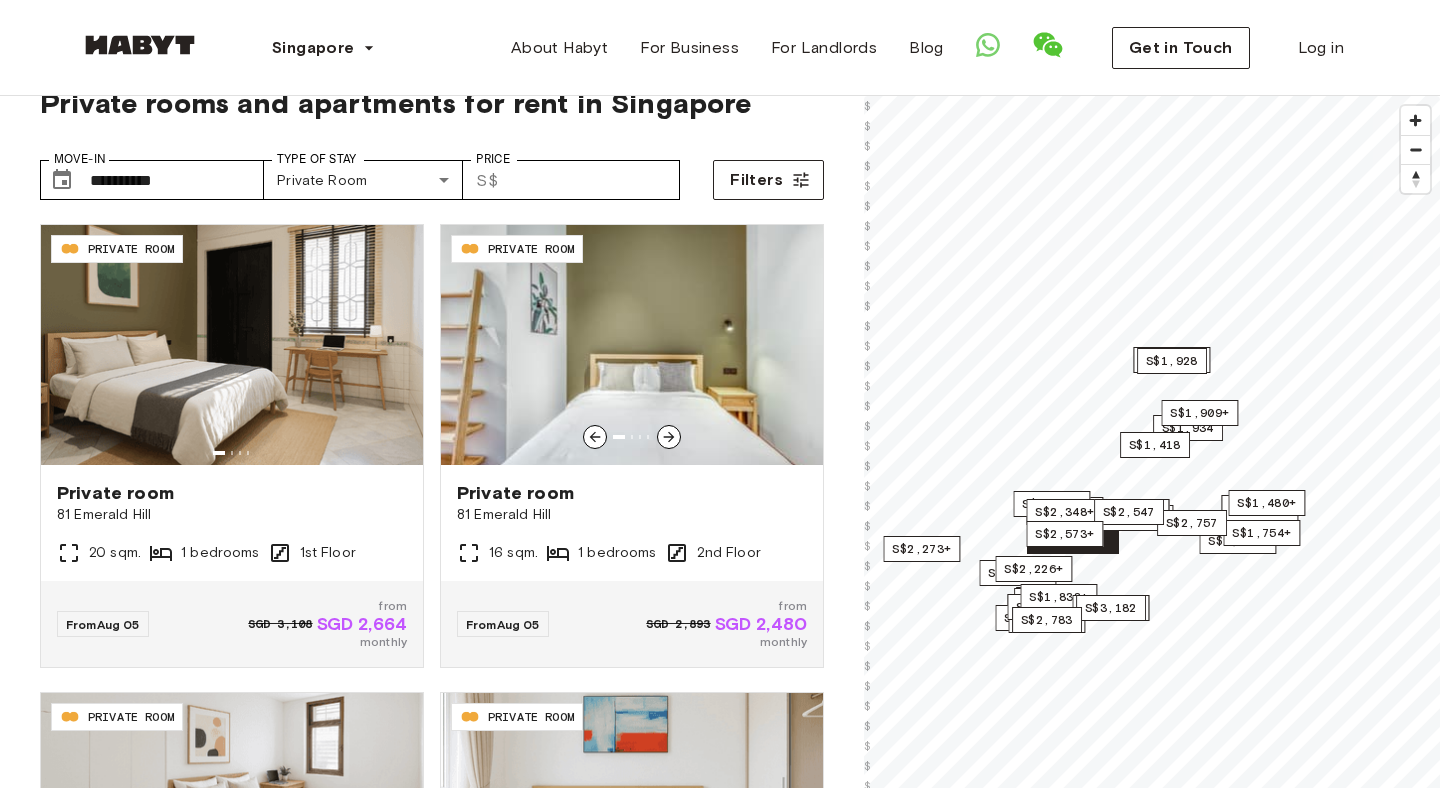 type on "**********" 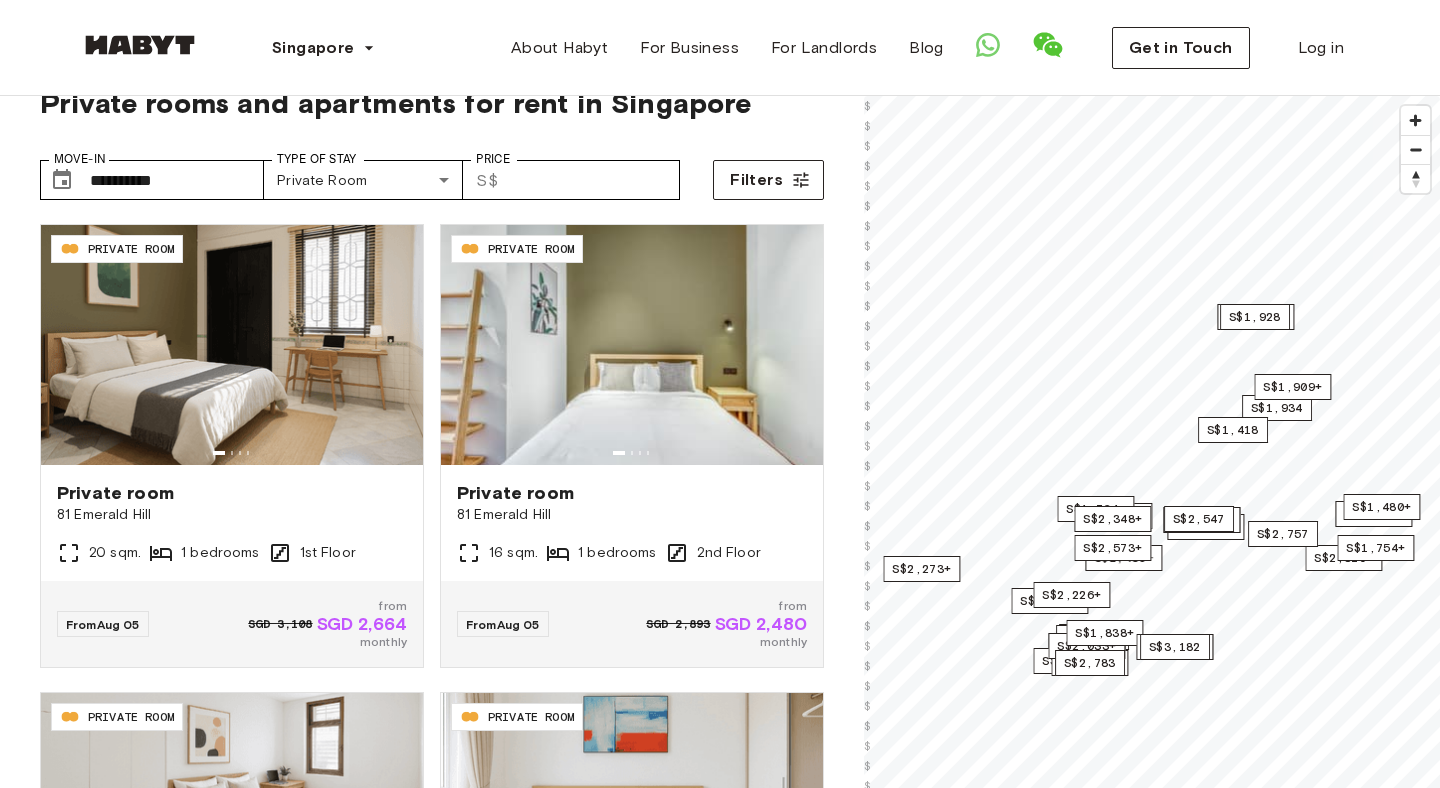 scroll, scrollTop: 51, scrollLeft: 0, axis: vertical 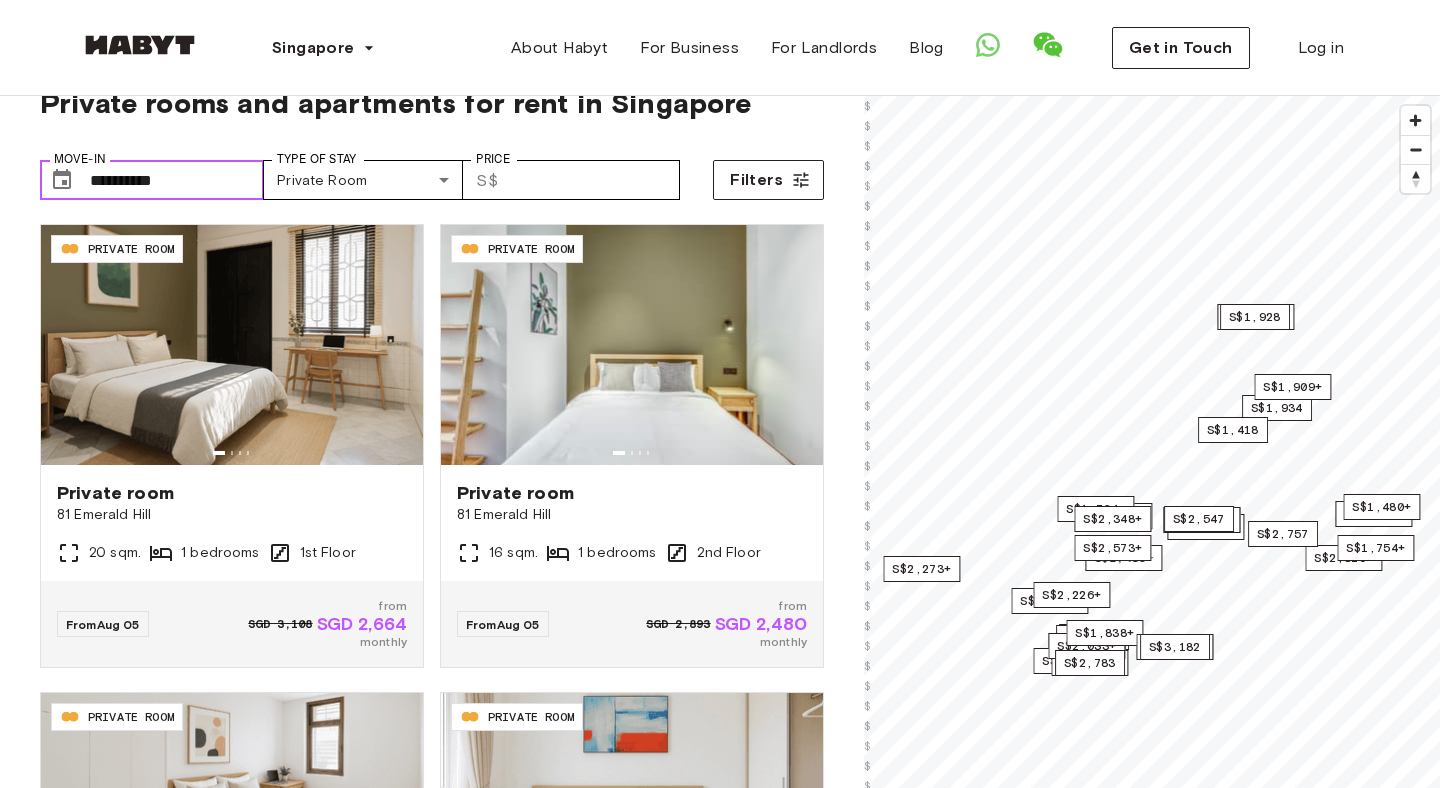 click on "**********" at bounding box center [177, 180] 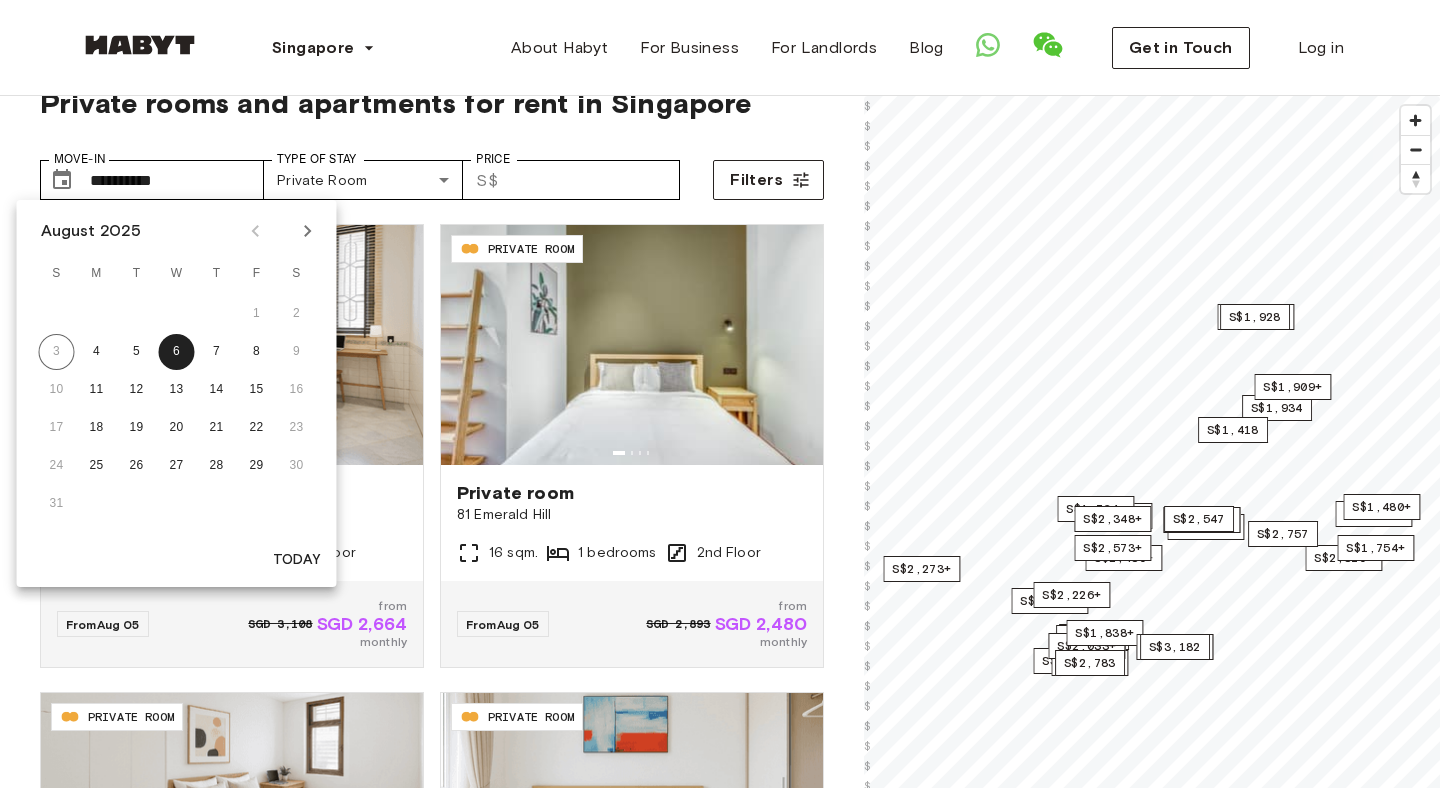 scroll, scrollTop: 0, scrollLeft: 0, axis: both 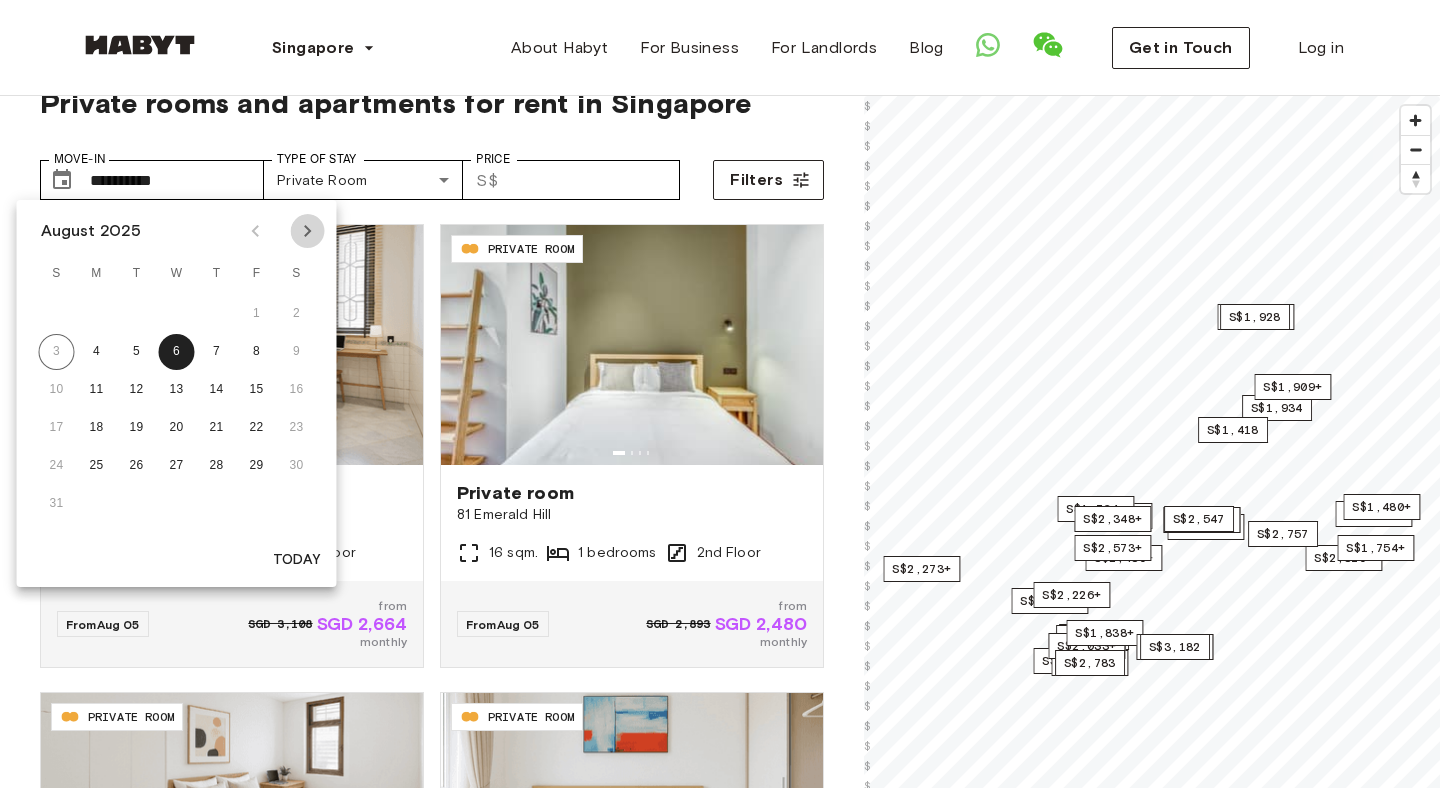 click 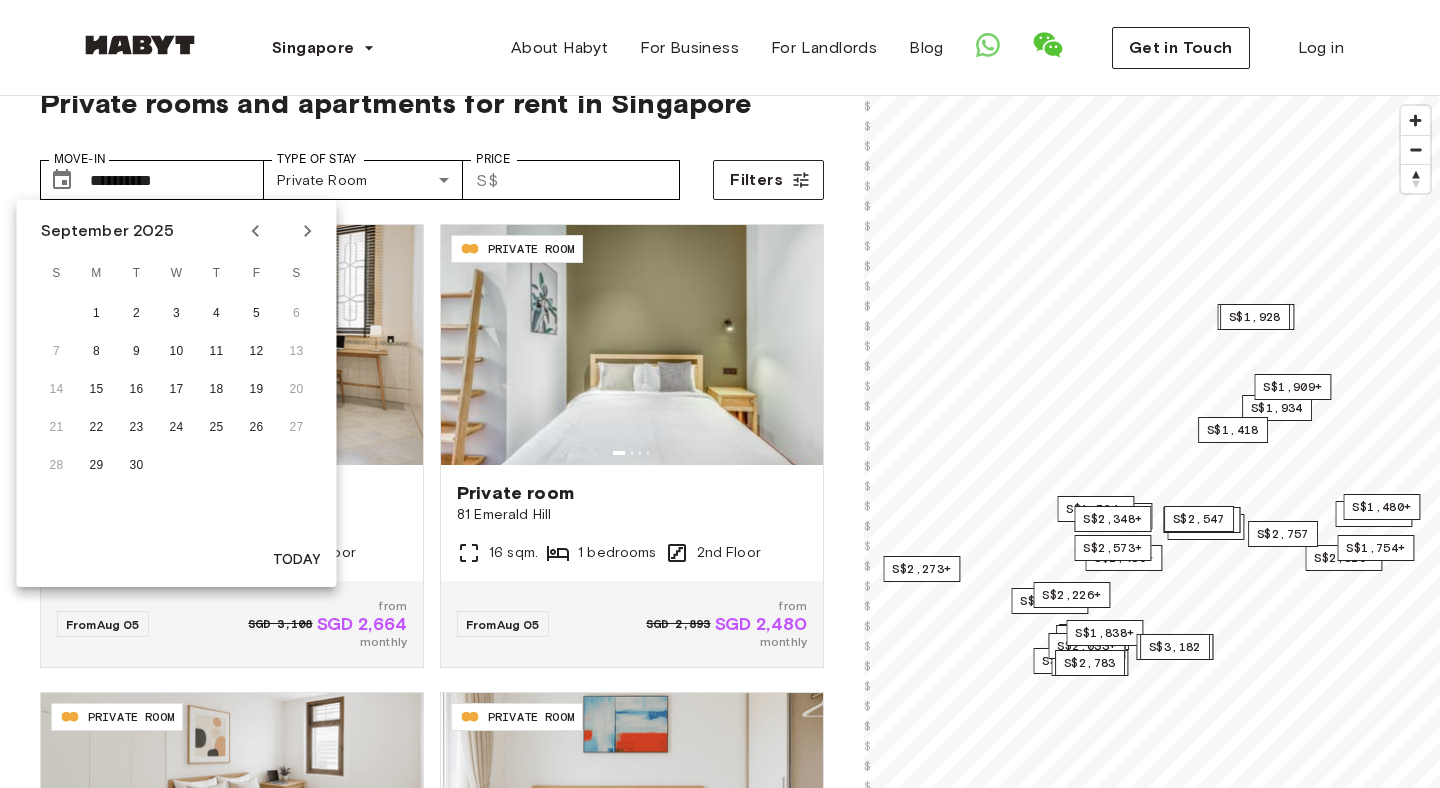 click 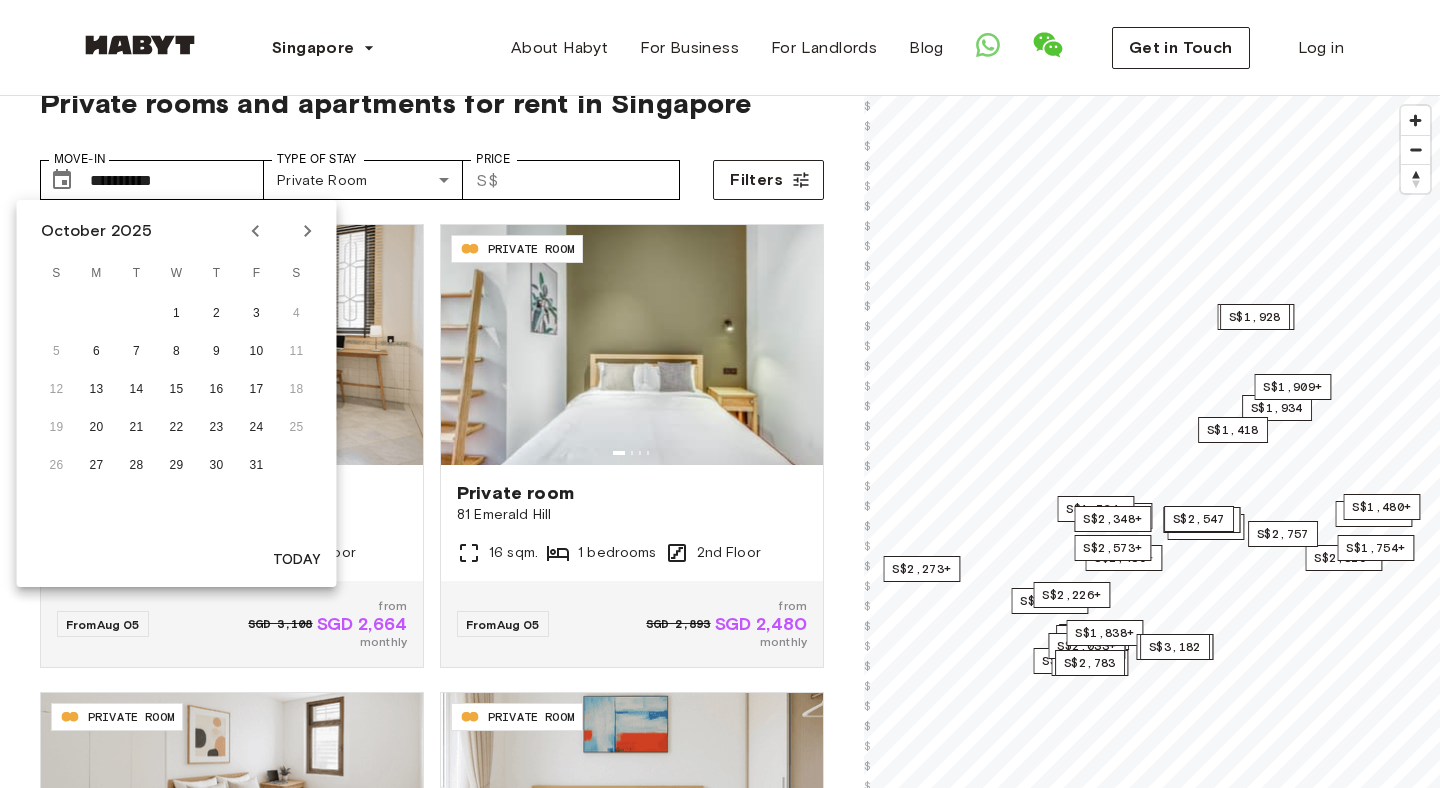 click 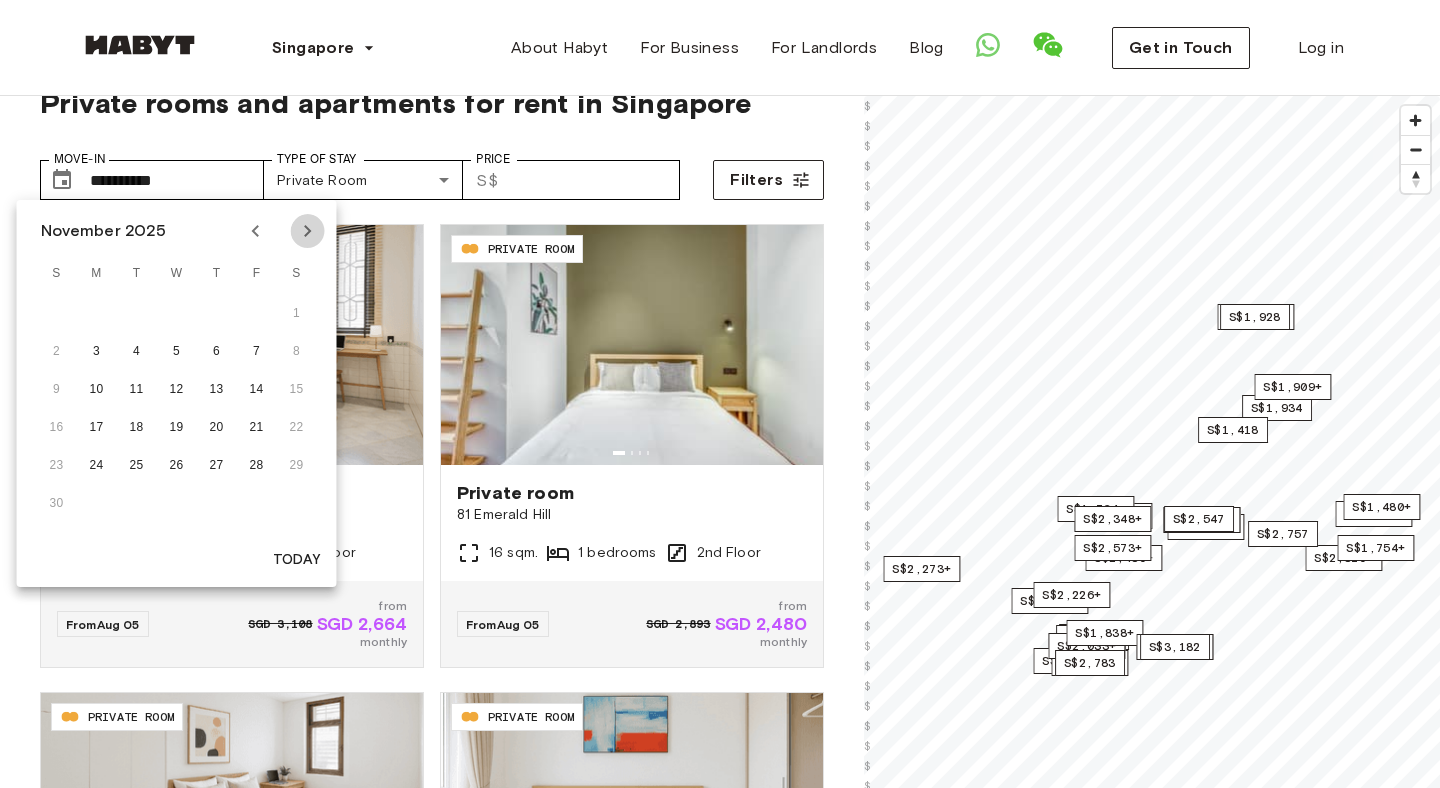 click 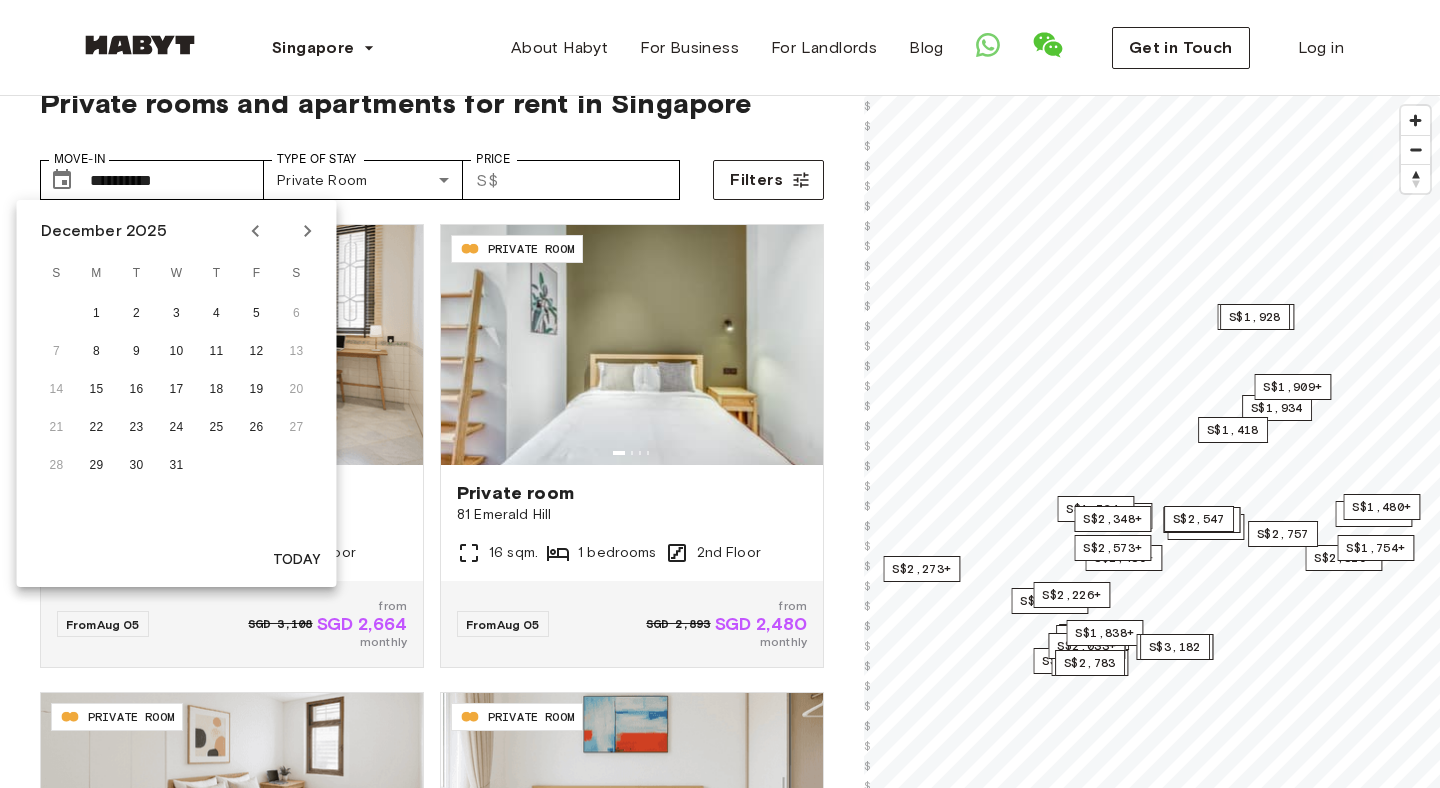click 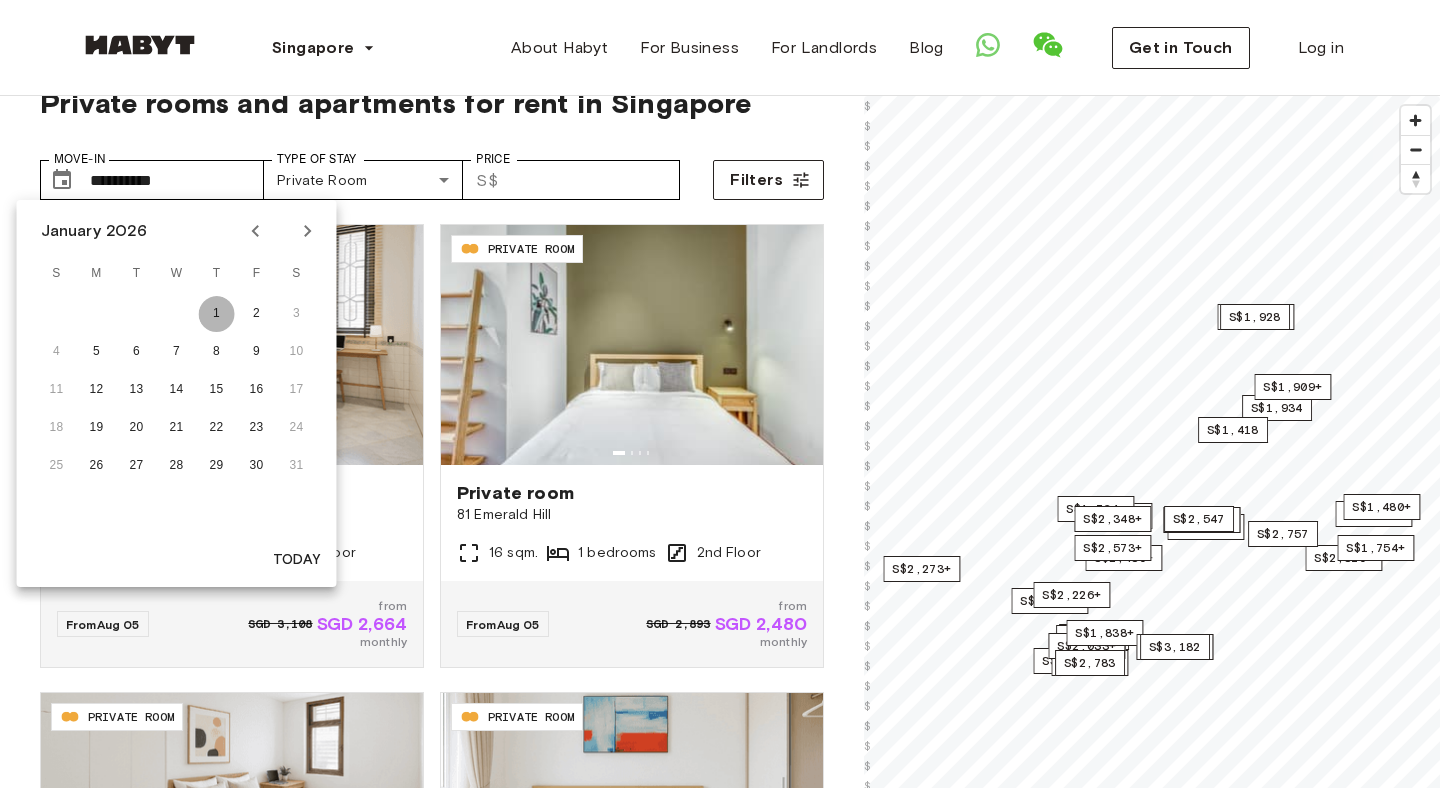 click on "1" at bounding box center (217, 314) 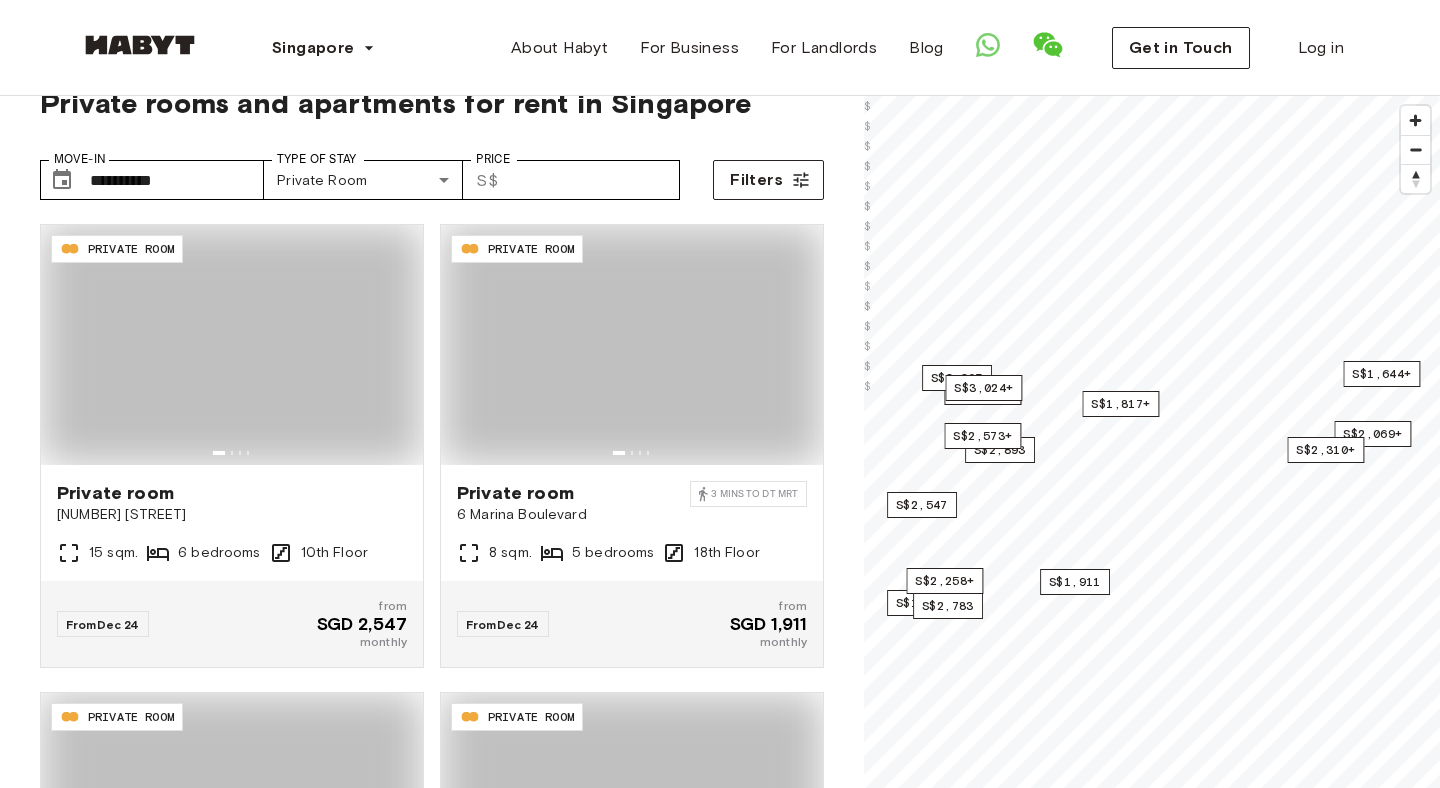 type on "**********" 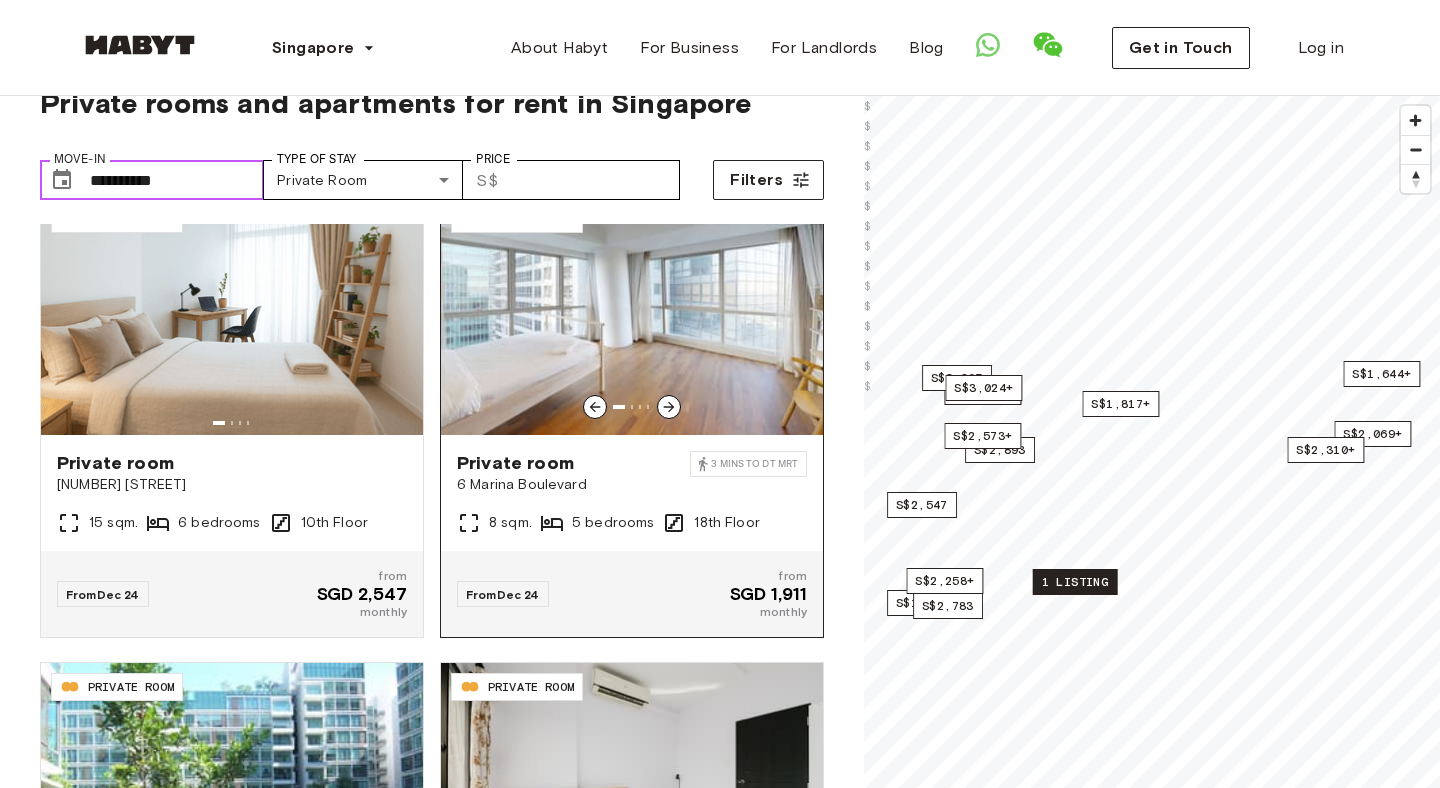 scroll, scrollTop: 32, scrollLeft: 0, axis: vertical 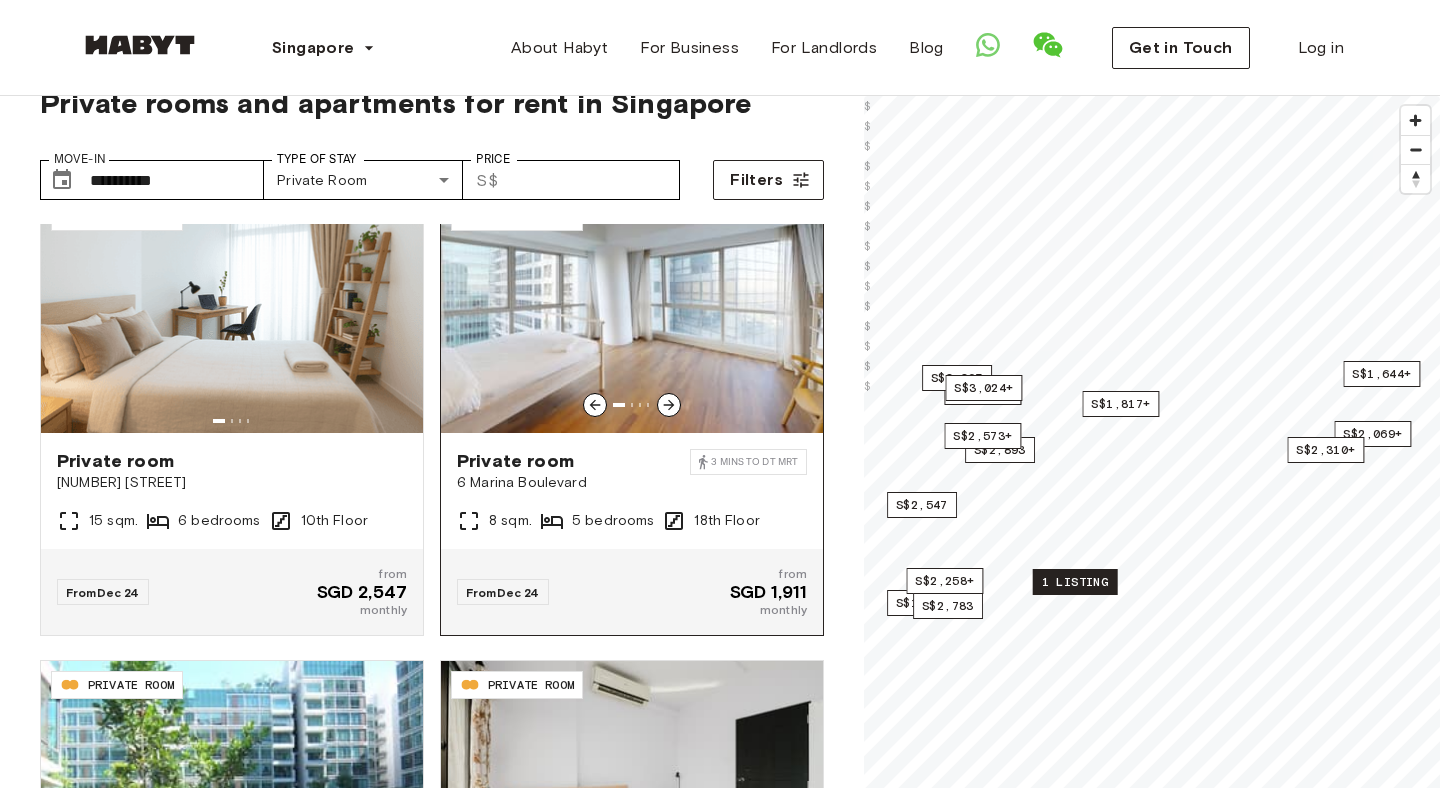click 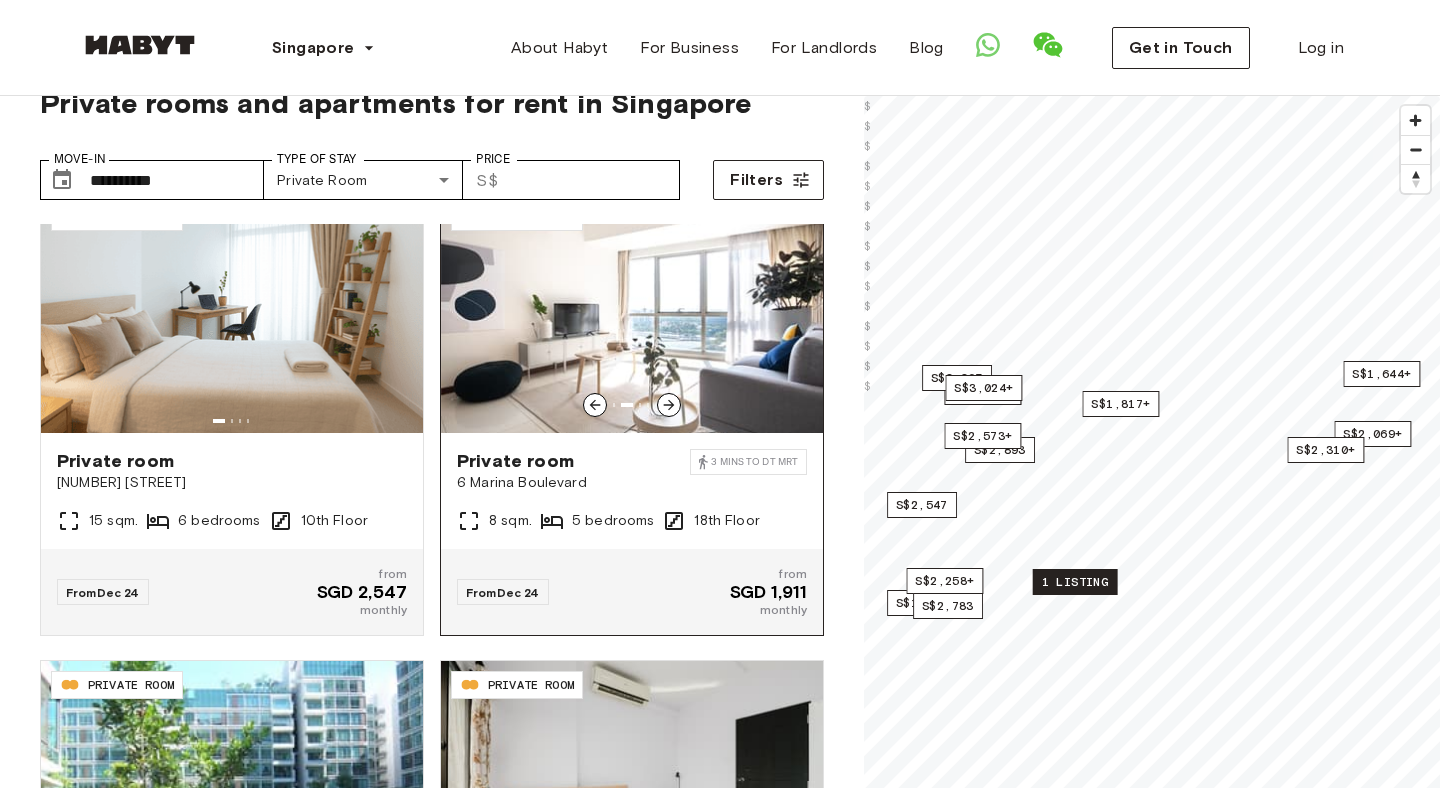 click 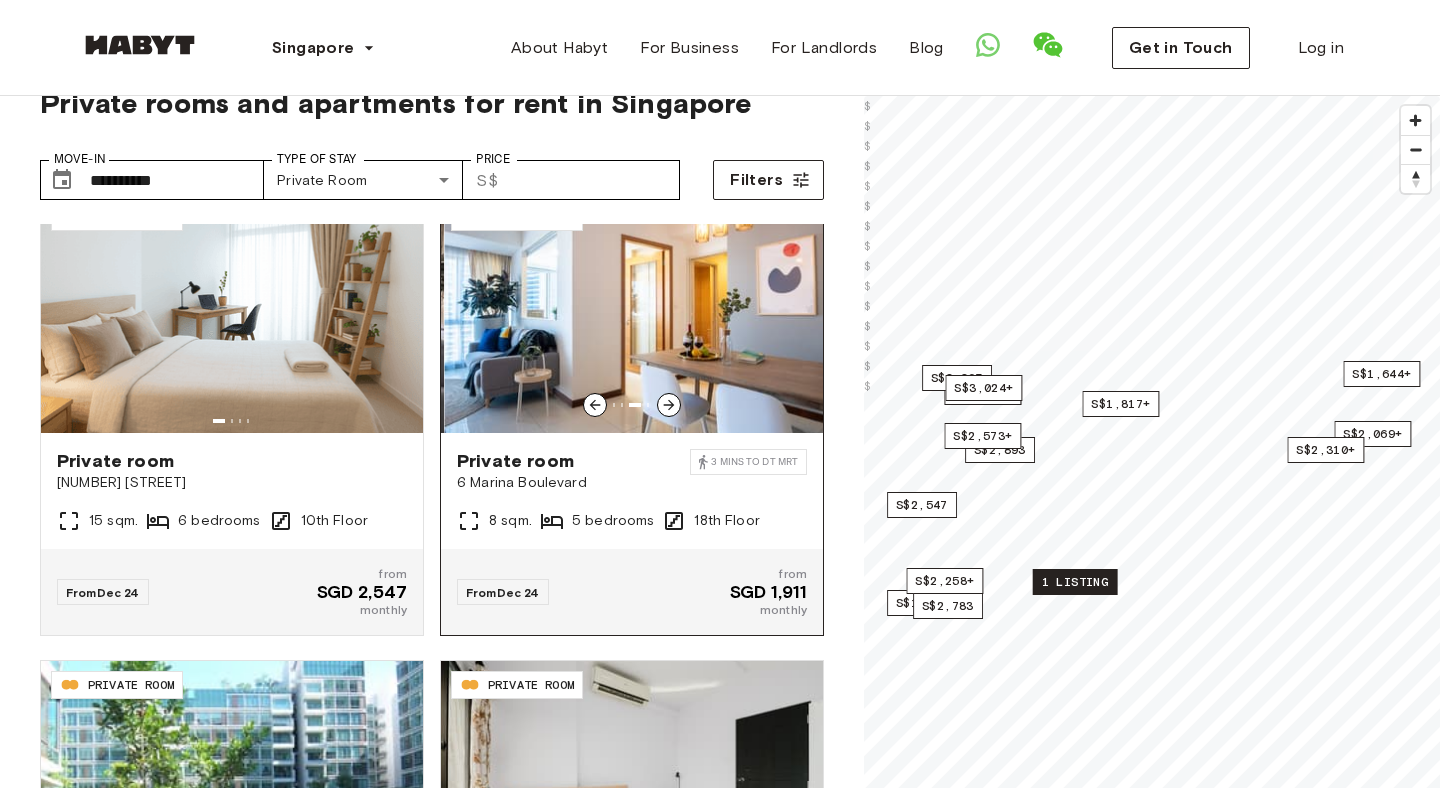 click 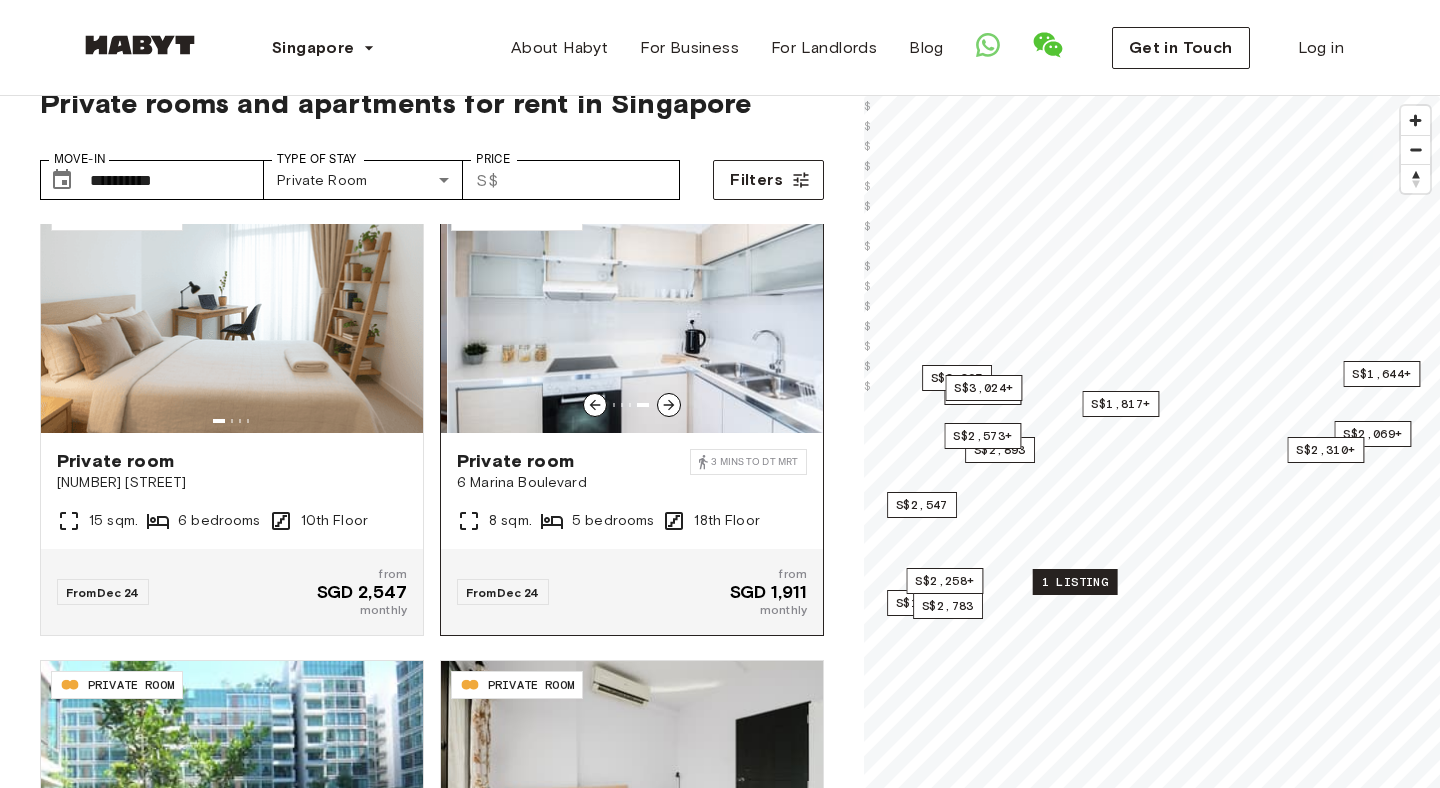 click 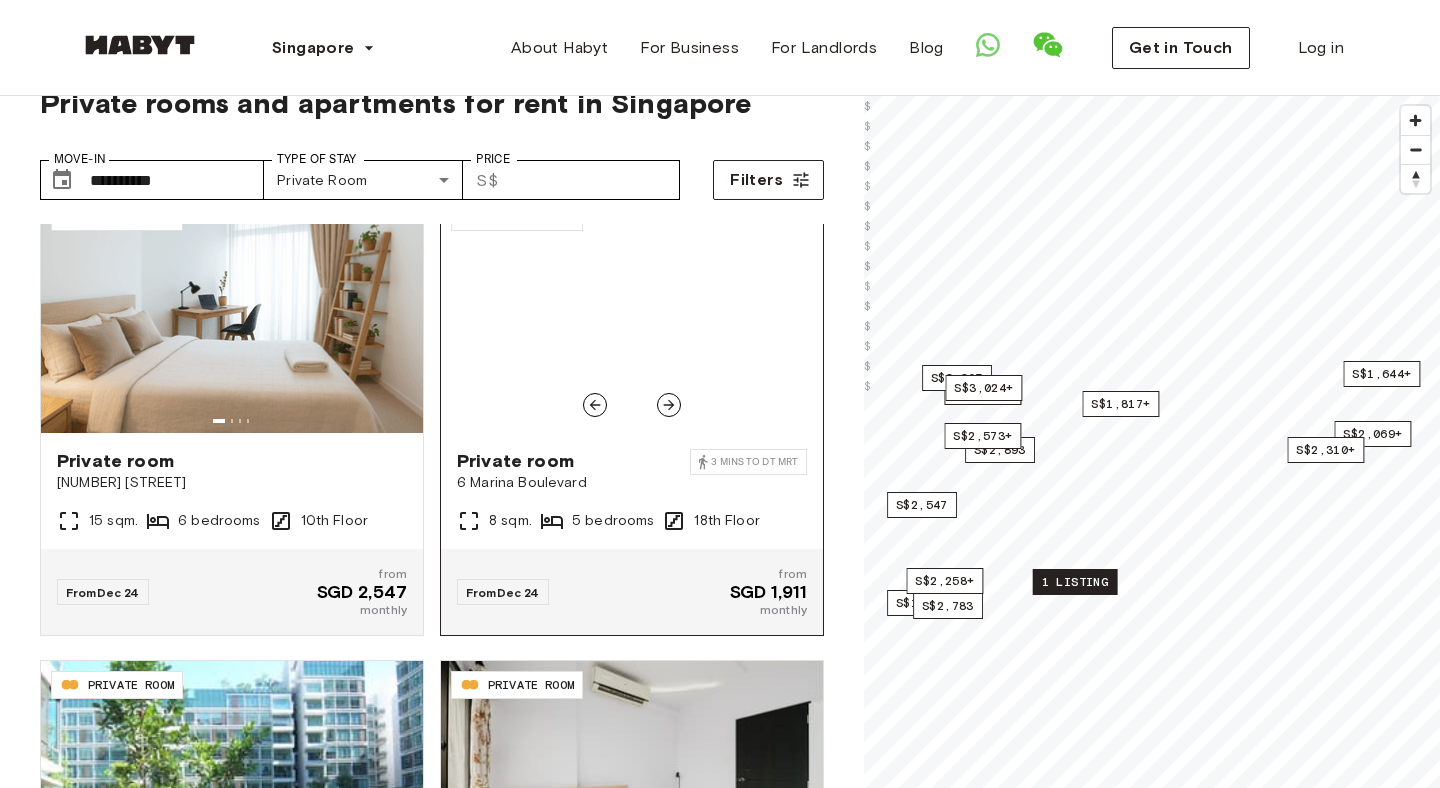 click 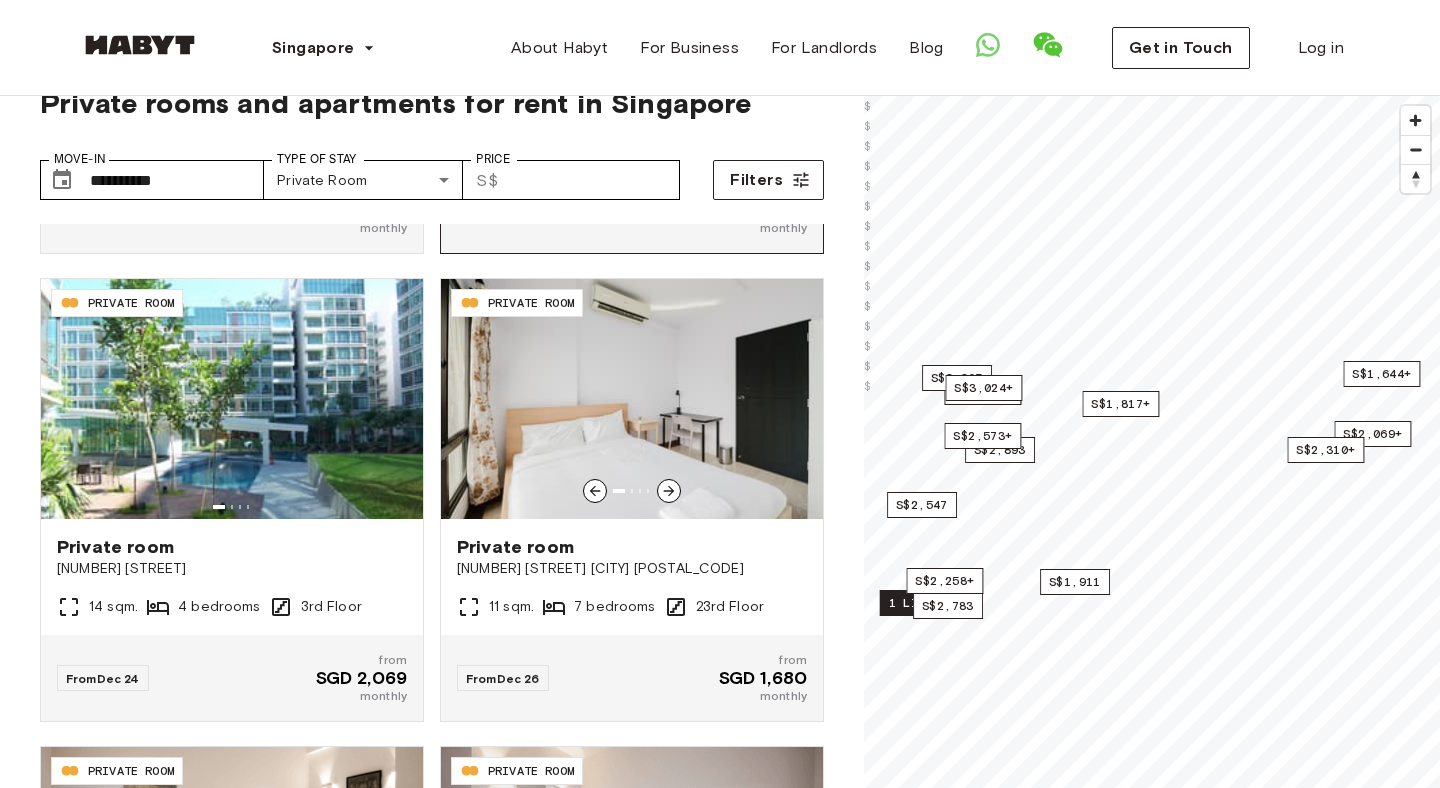 scroll, scrollTop: 348, scrollLeft: 0, axis: vertical 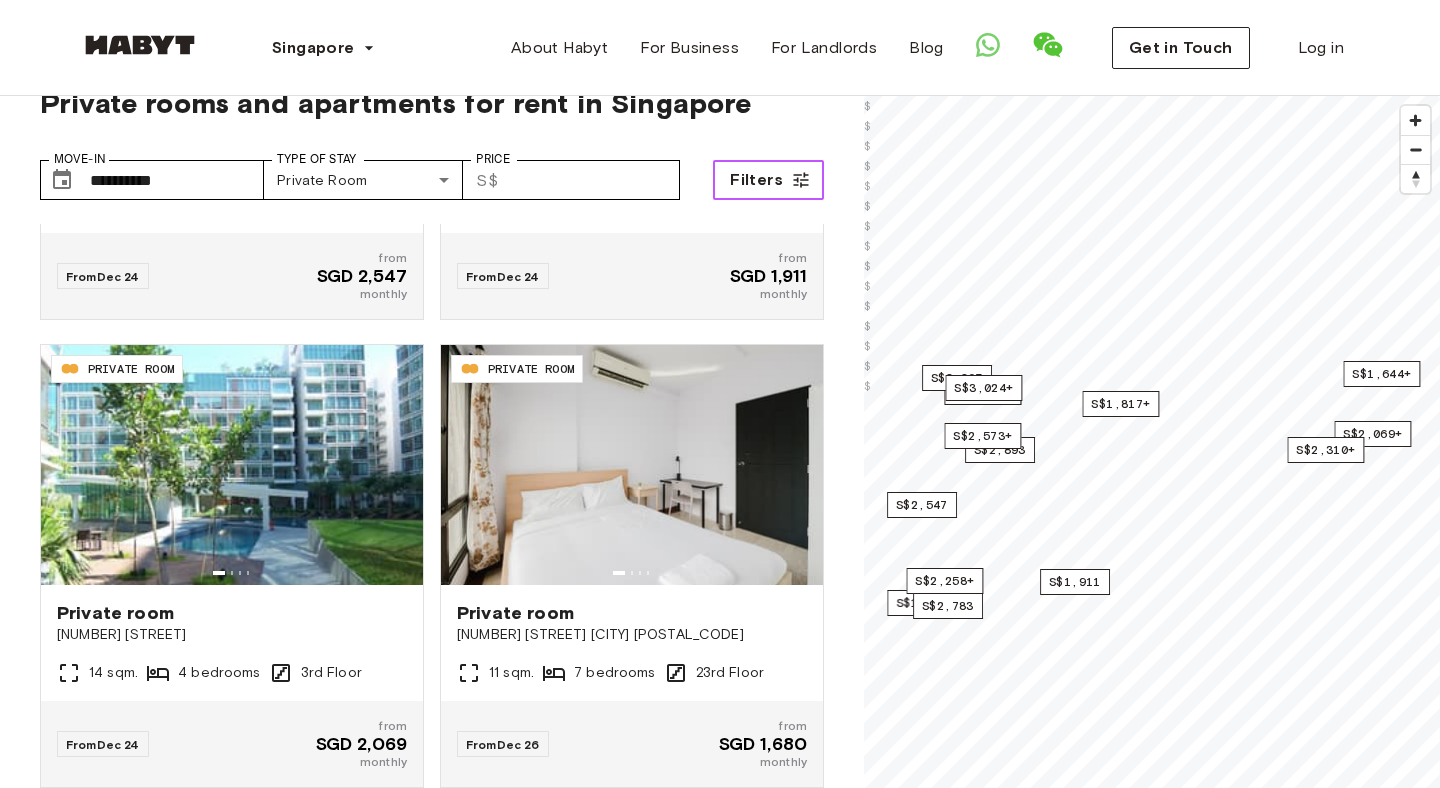 click on "Filters" at bounding box center (756, 180) 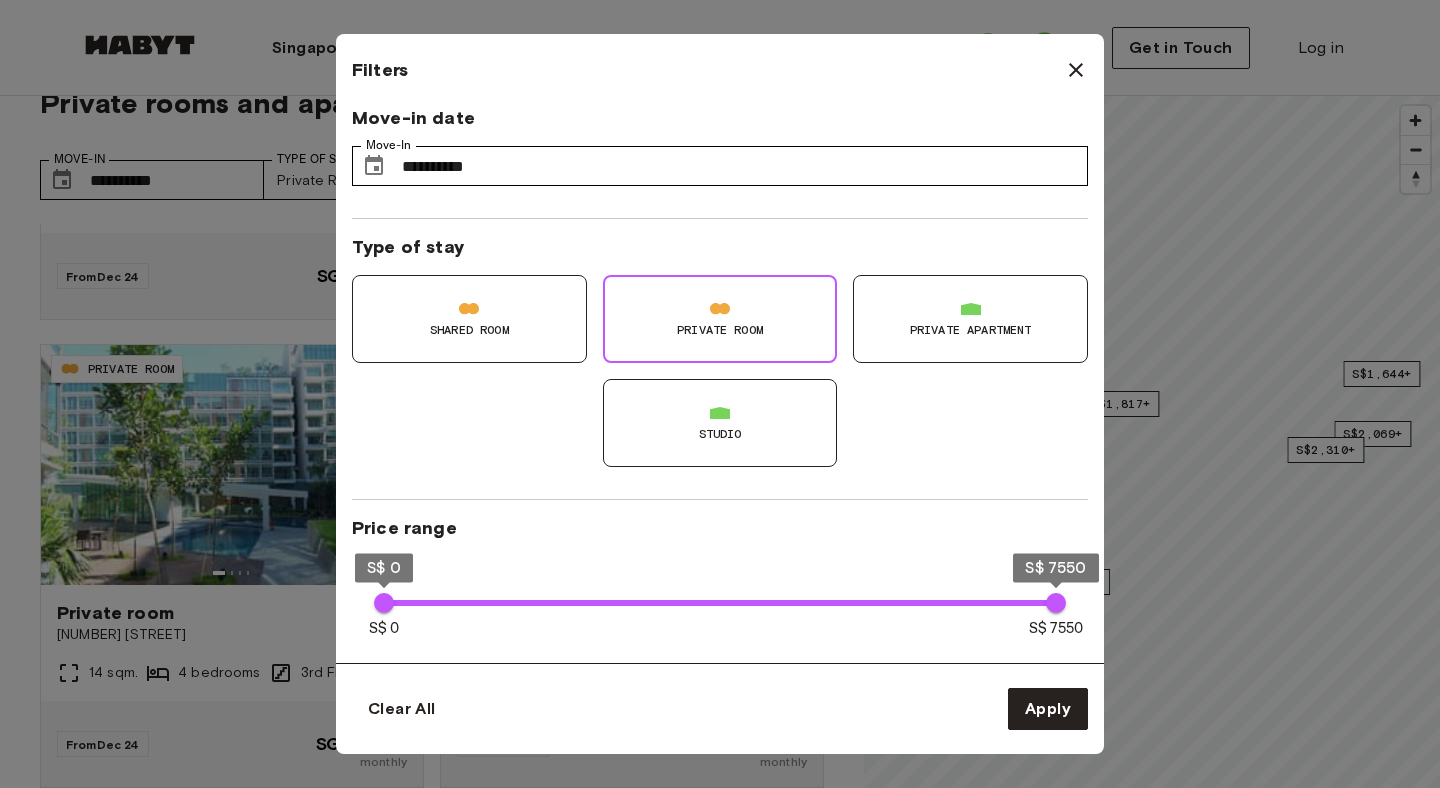 click on "Private Room" at bounding box center [720, 330] 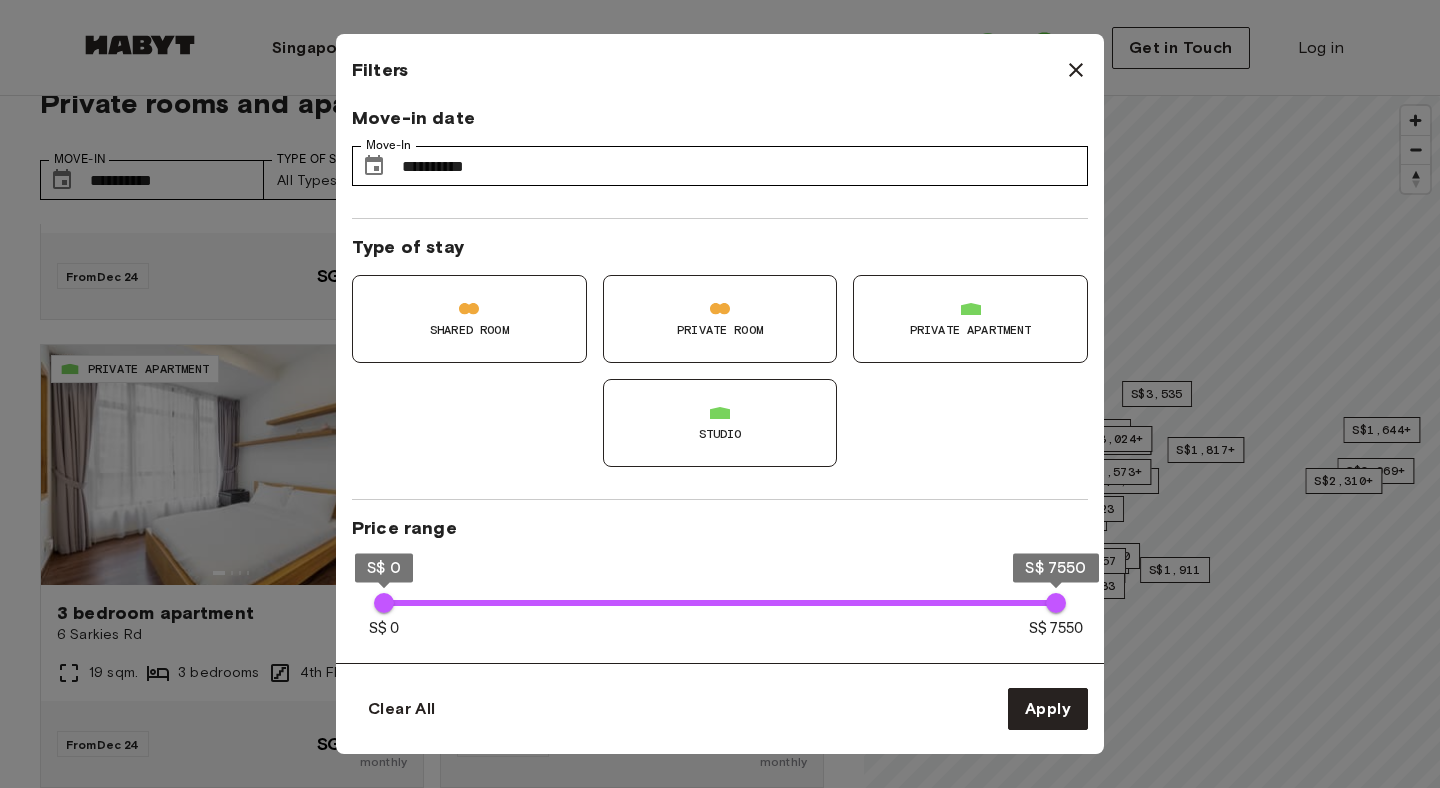 click on "Studio" at bounding box center (720, 423) 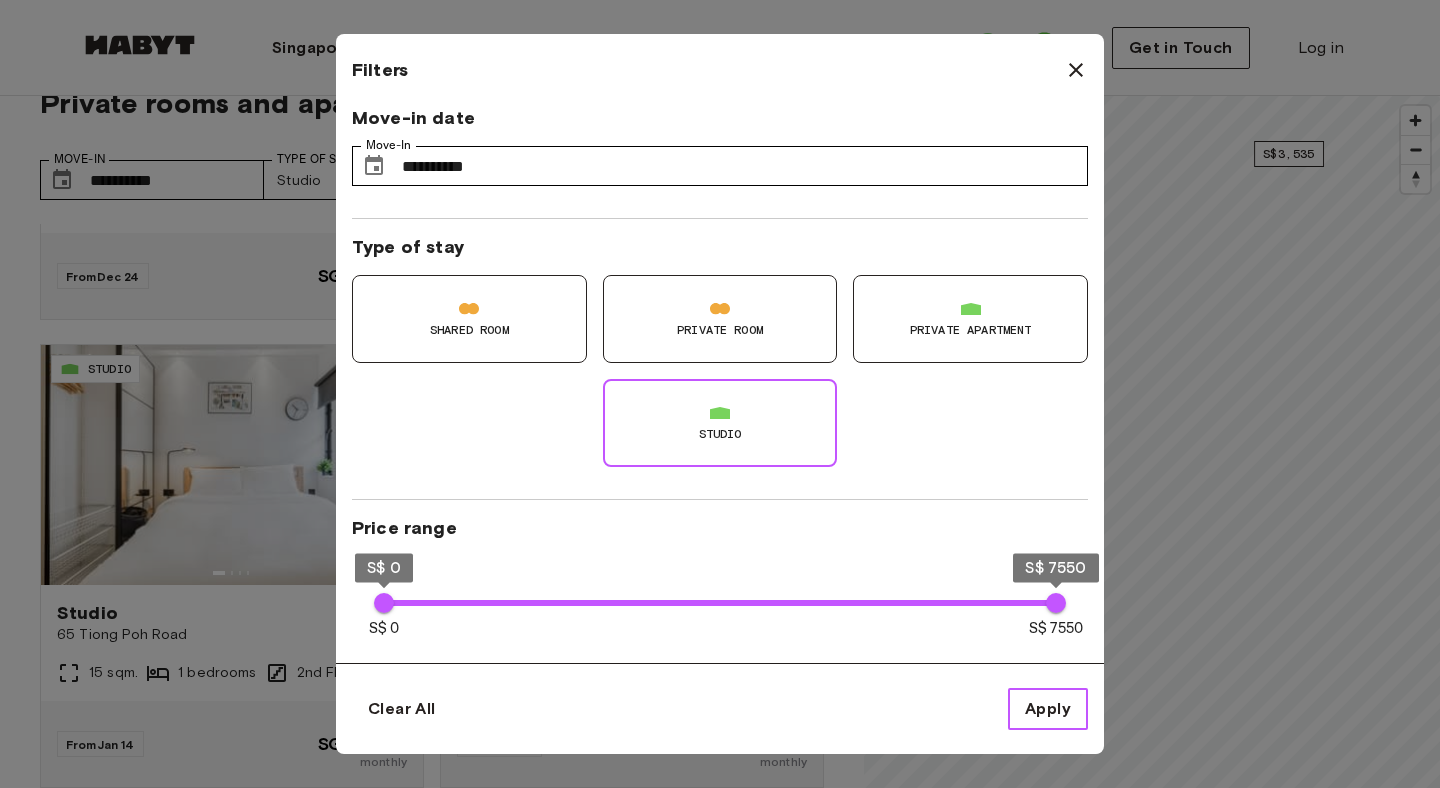 click on "Apply" at bounding box center [1048, 709] 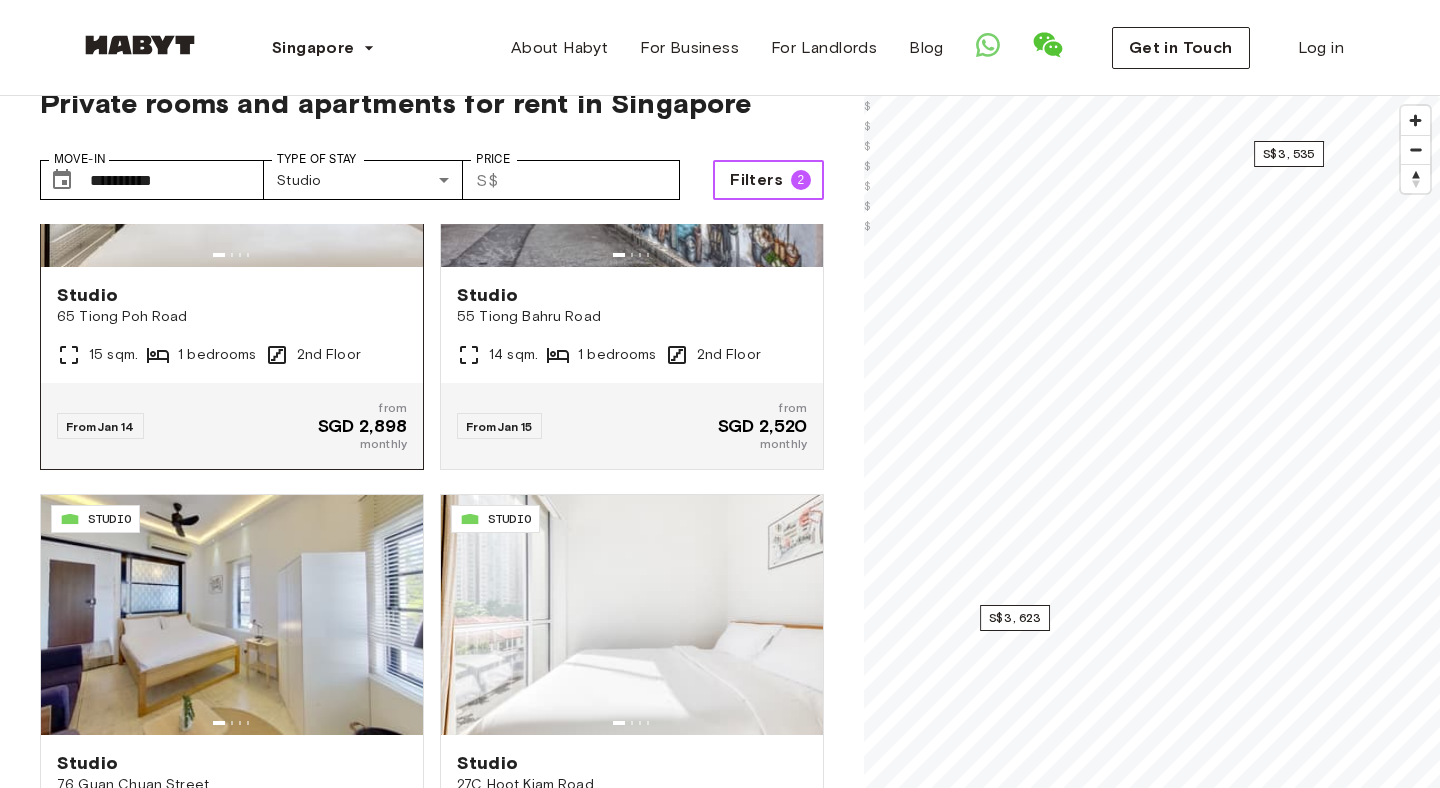 scroll, scrollTop: 518, scrollLeft: 0, axis: vertical 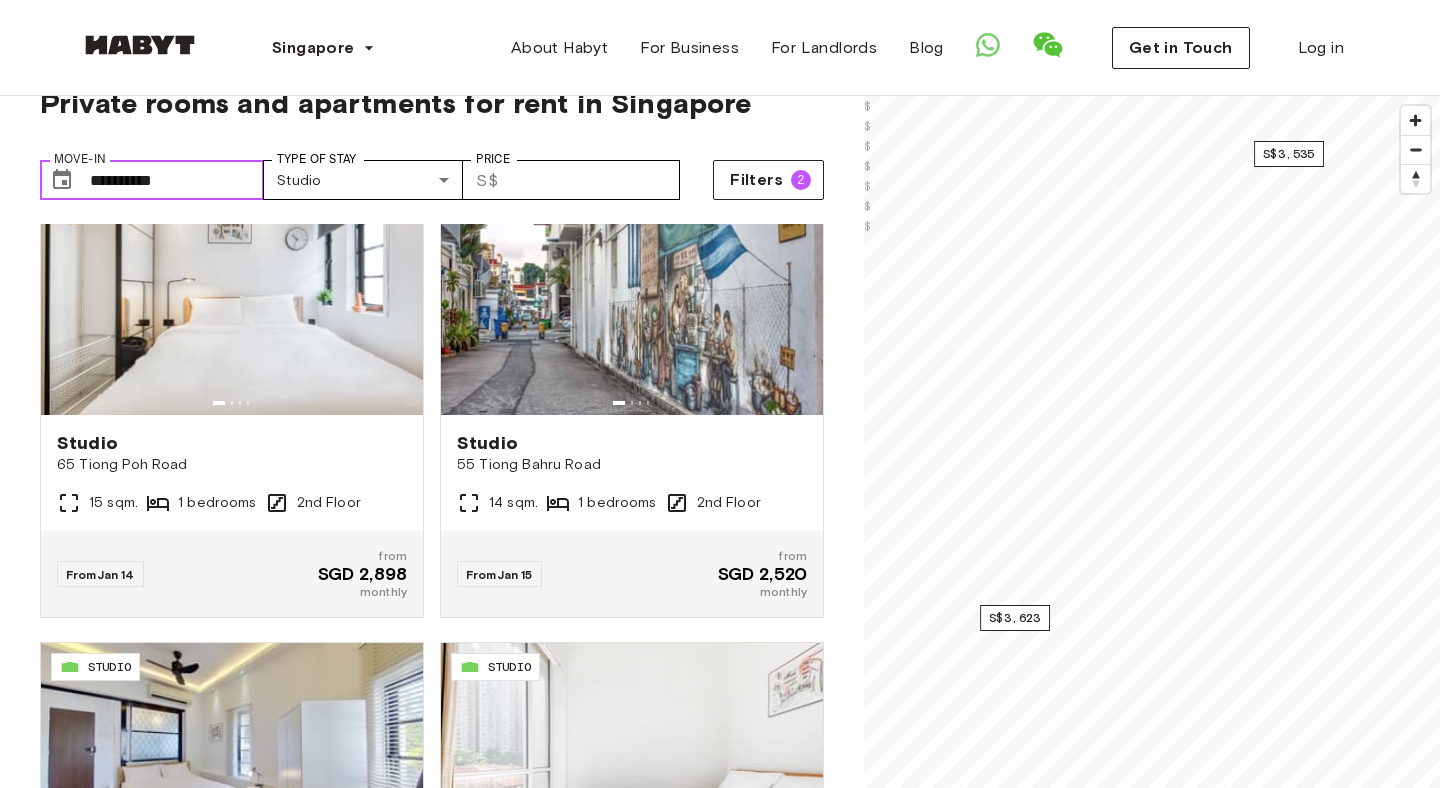 click on "**********" at bounding box center (177, 180) 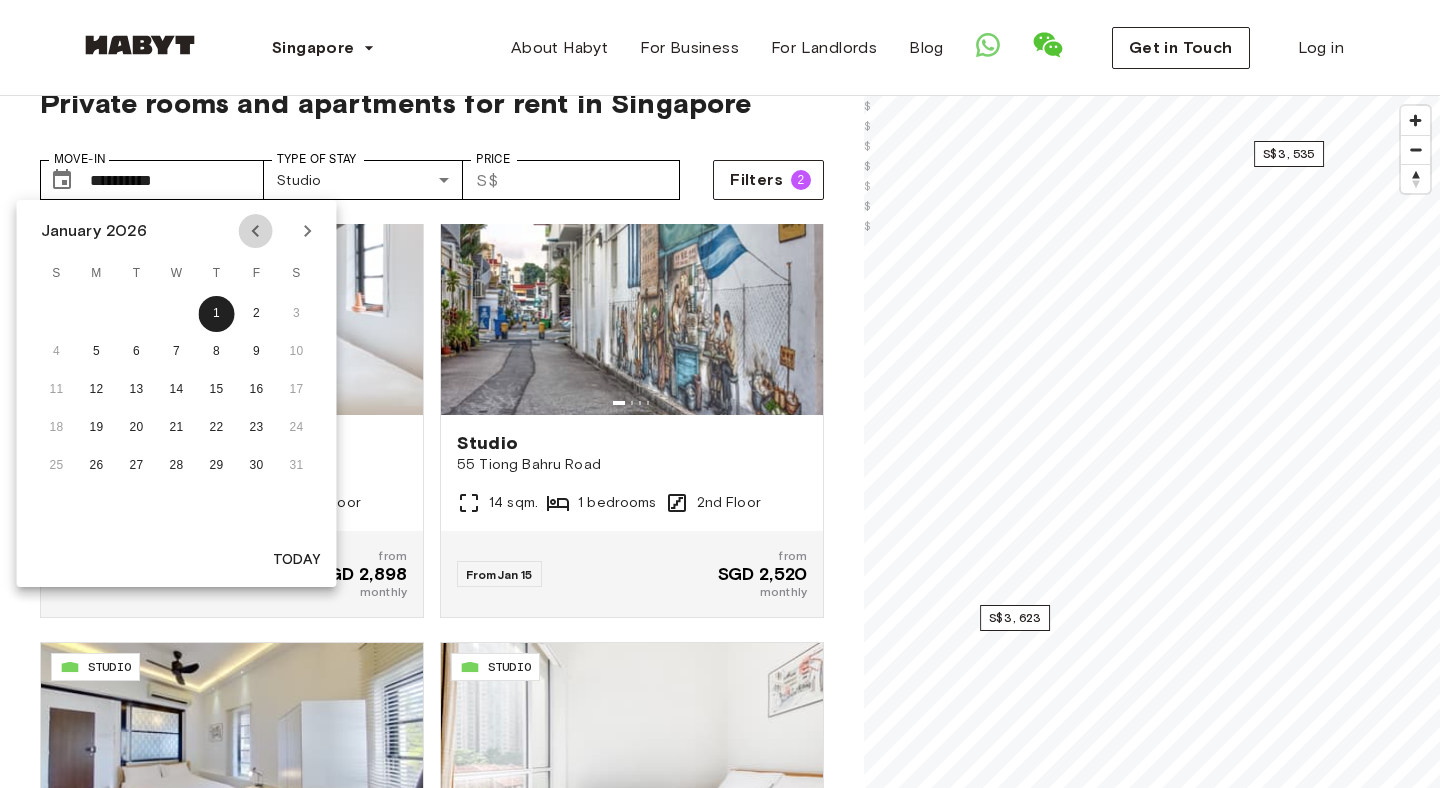 click 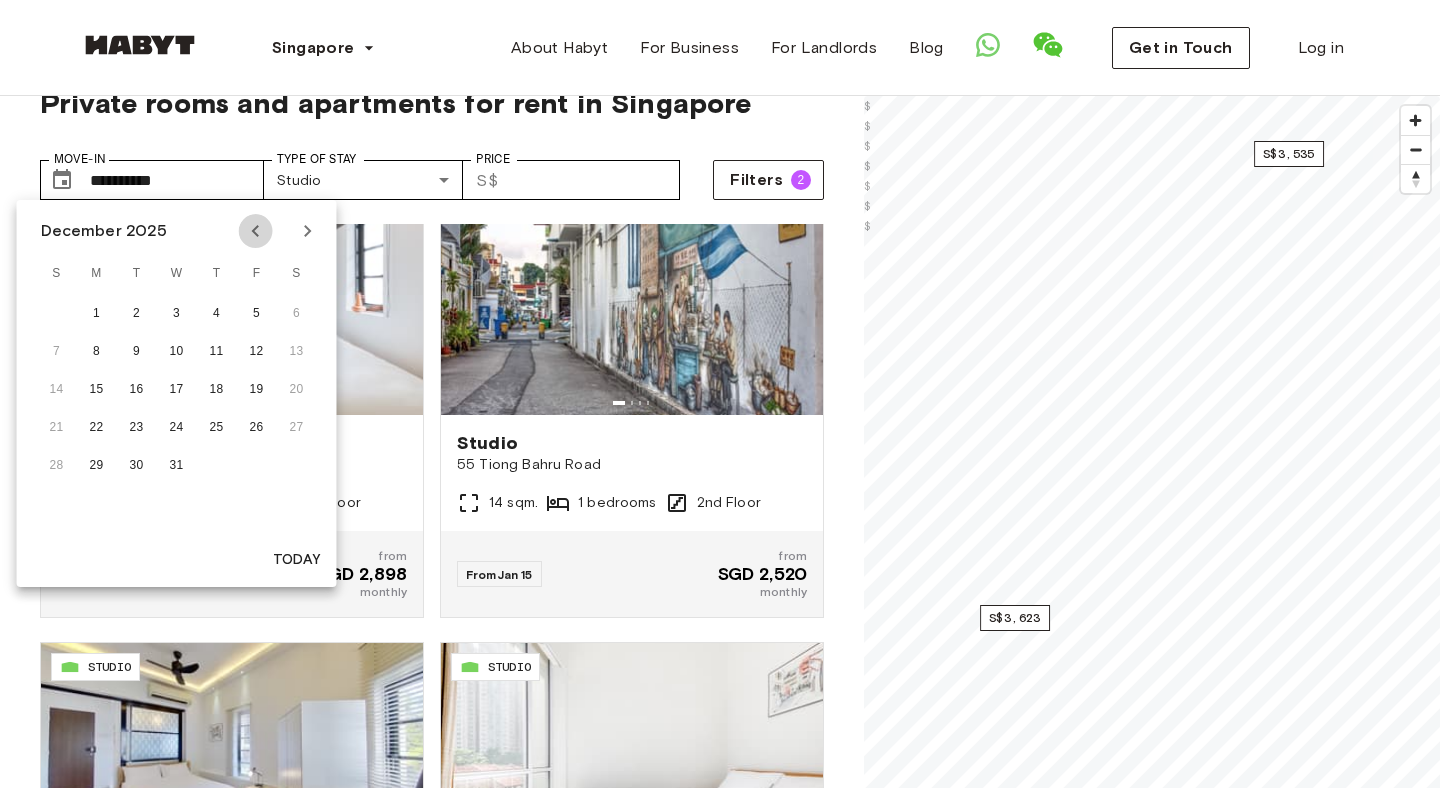 click 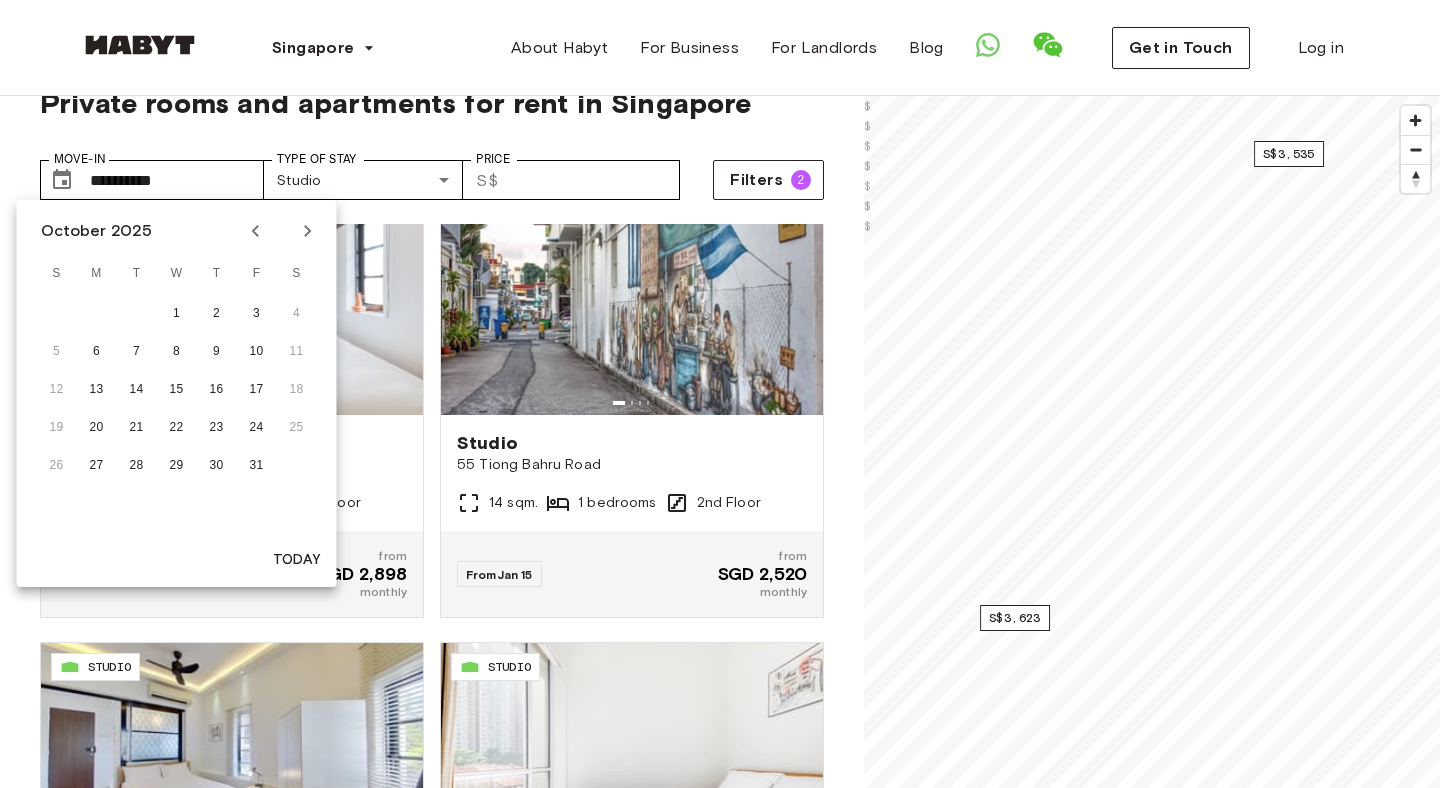 click 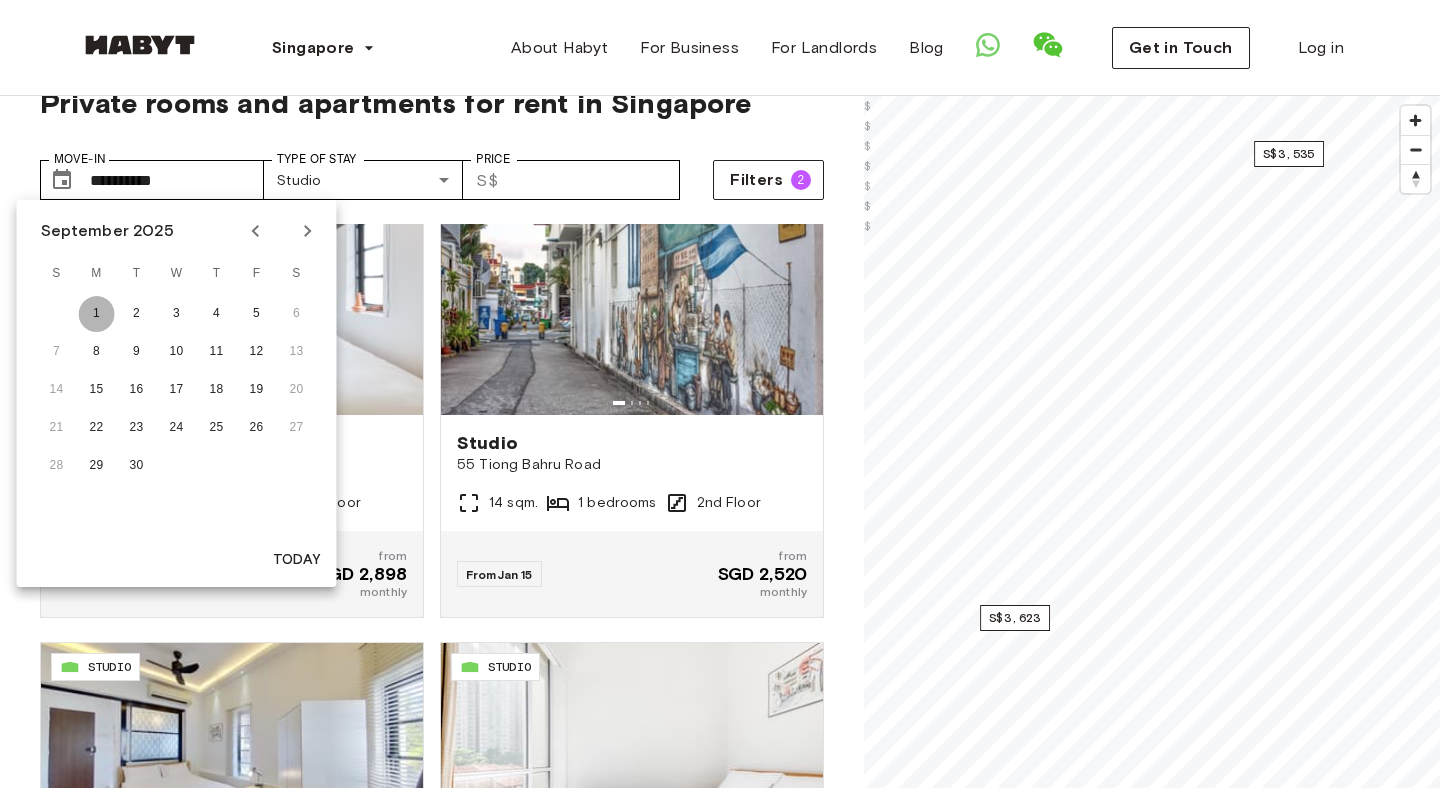 click on "1" at bounding box center (97, 314) 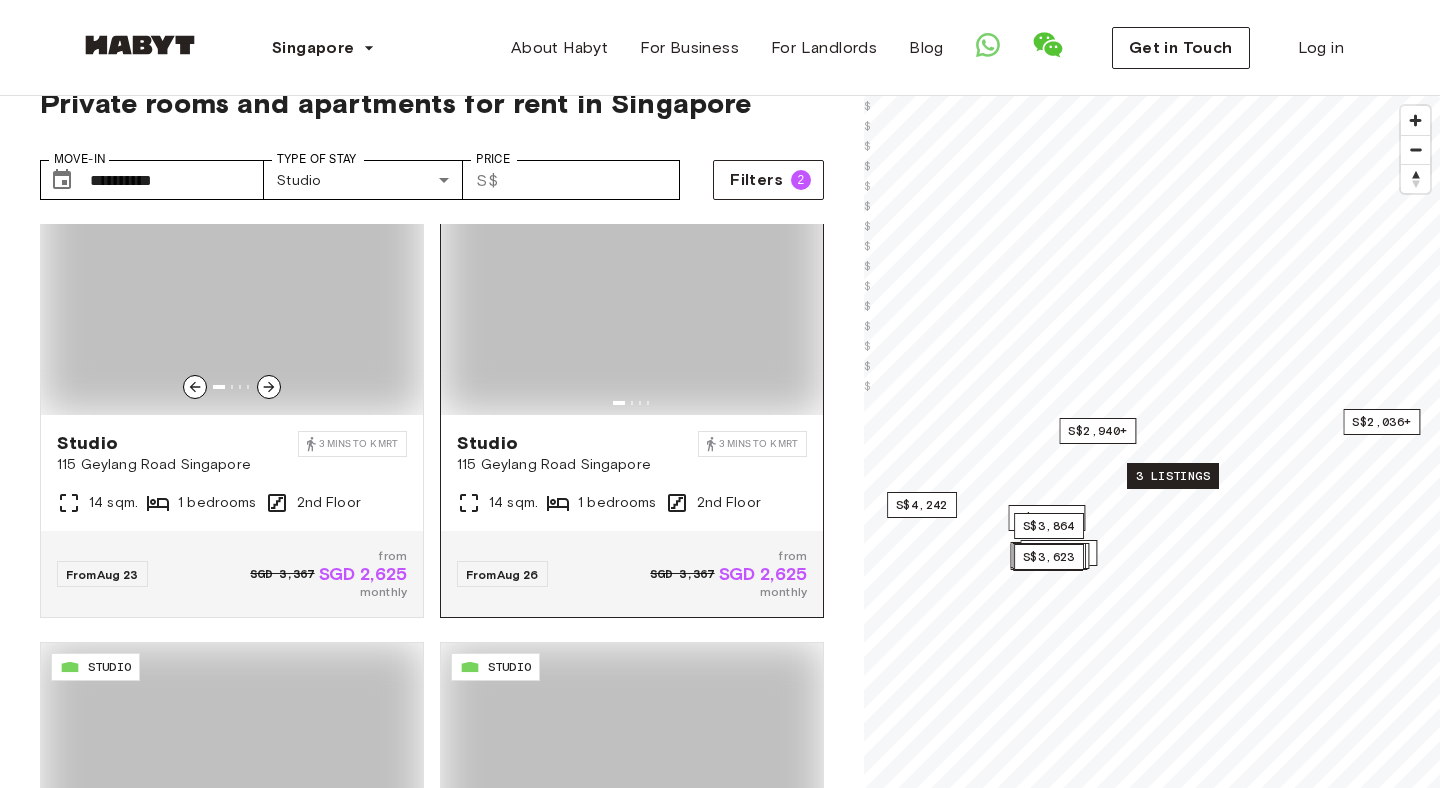 type on "**********" 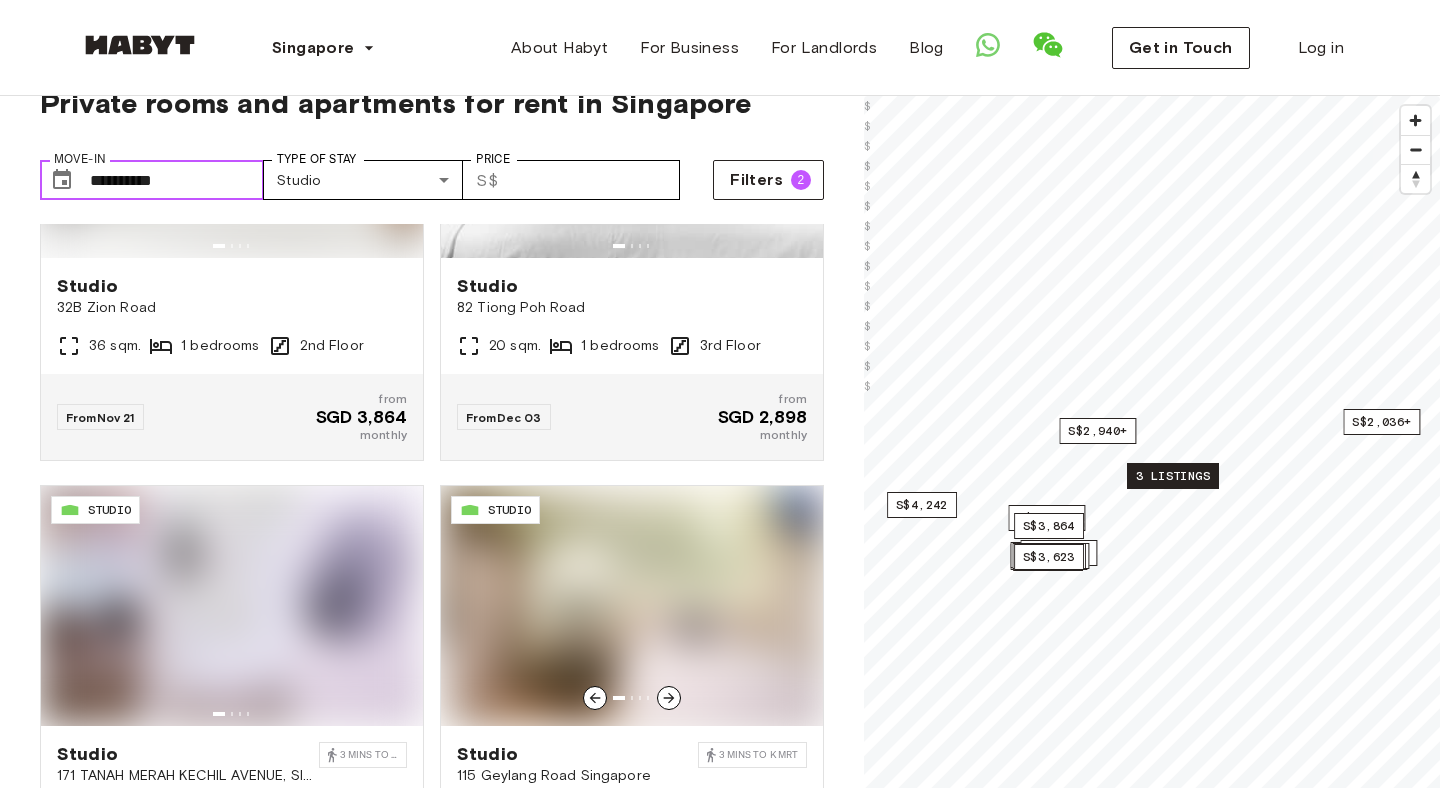 scroll, scrollTop: 3982, scrollLeft: 0, axis: vertical 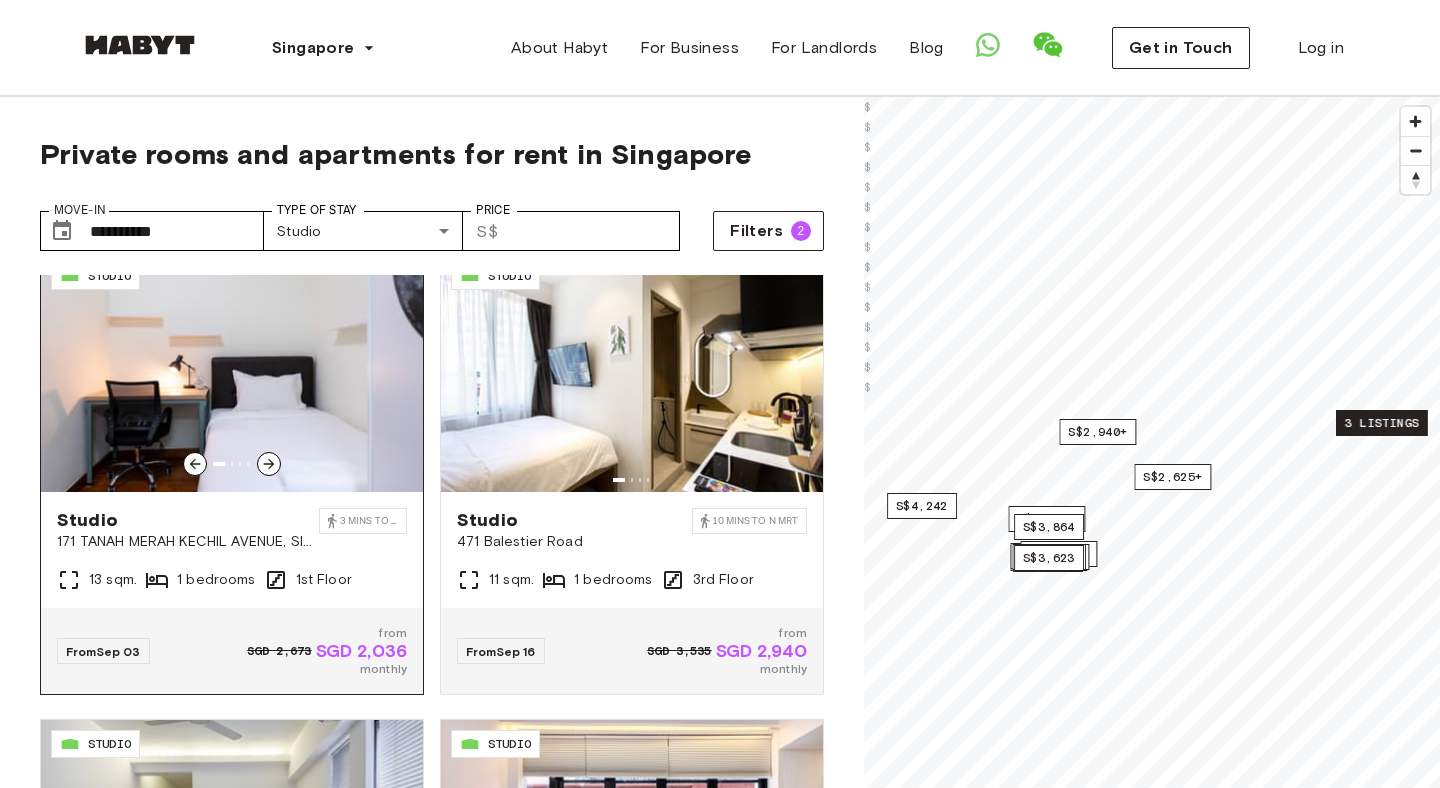 click on "171 TANAH MERAH KECHIL AVENUE, SINGAPORE 465713" at bounding box center (188, 542) 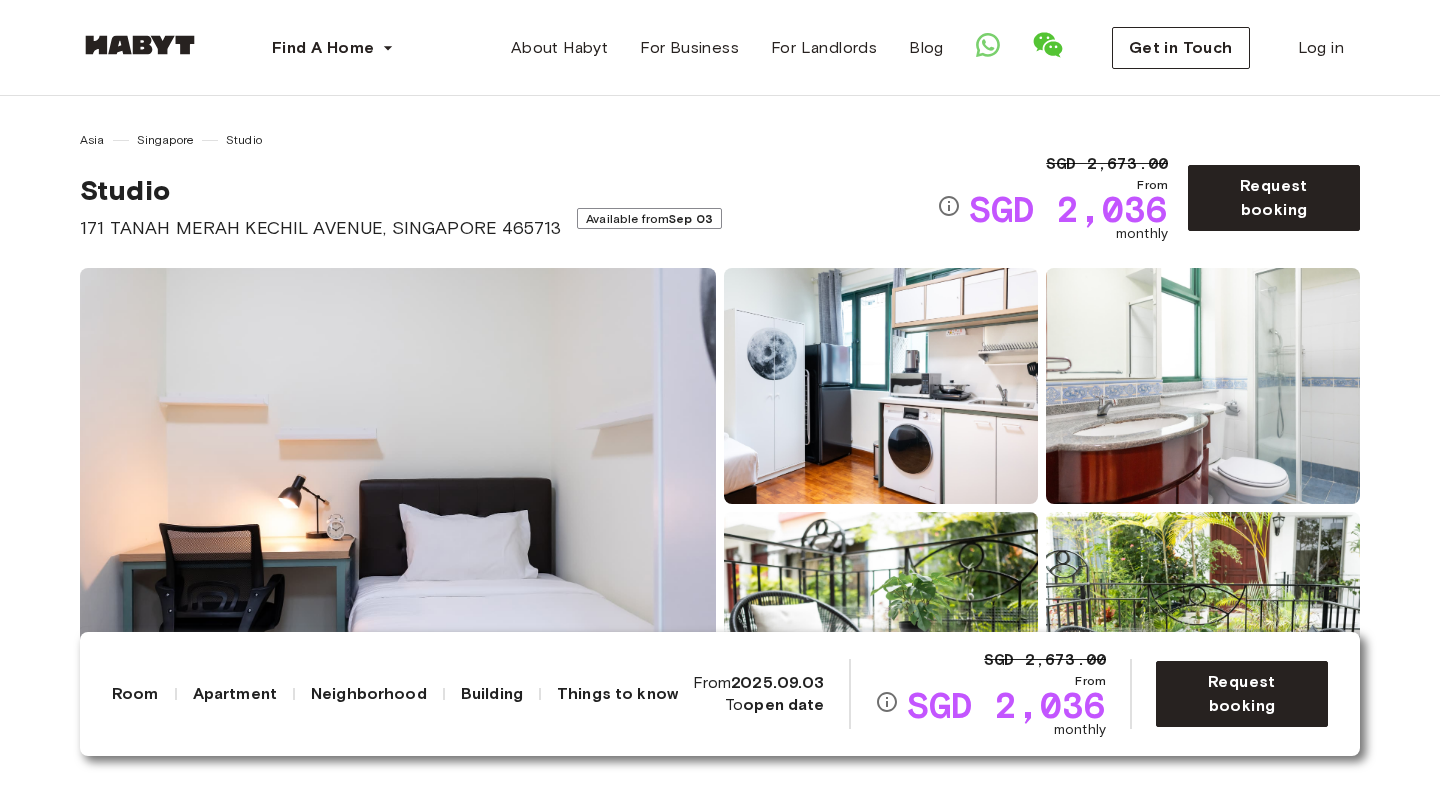 scroll, scrollTop: 492, scrollLeft: 0, axis: vertical 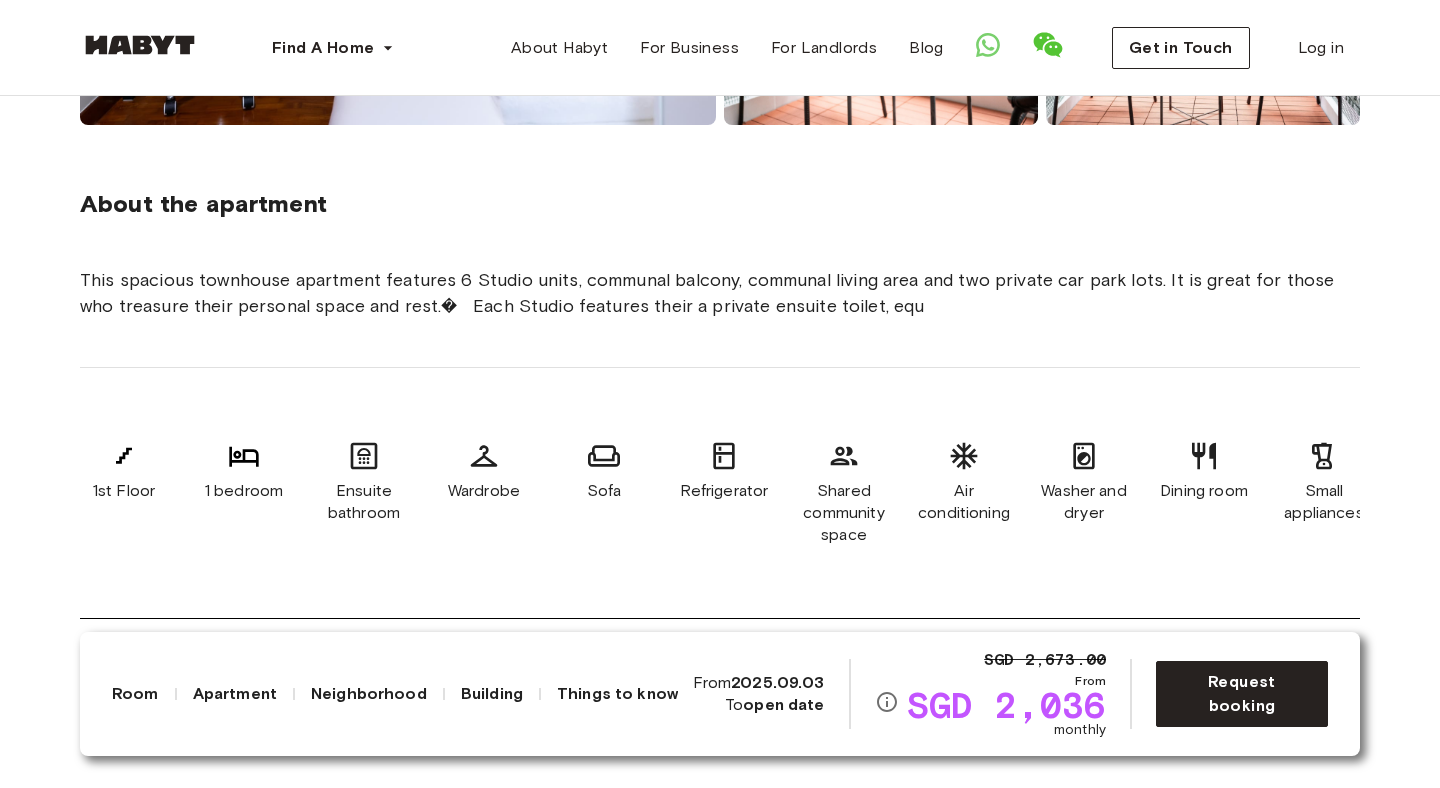 click on "This spacious townhouse apartment features 6 Studio units, communal balcony, communal living area and two private car park lots. It is great for those who treasure their personal space and rest.�   Each Studio features their a private ensuite toilet, equ" at bounding box center (720, 293) 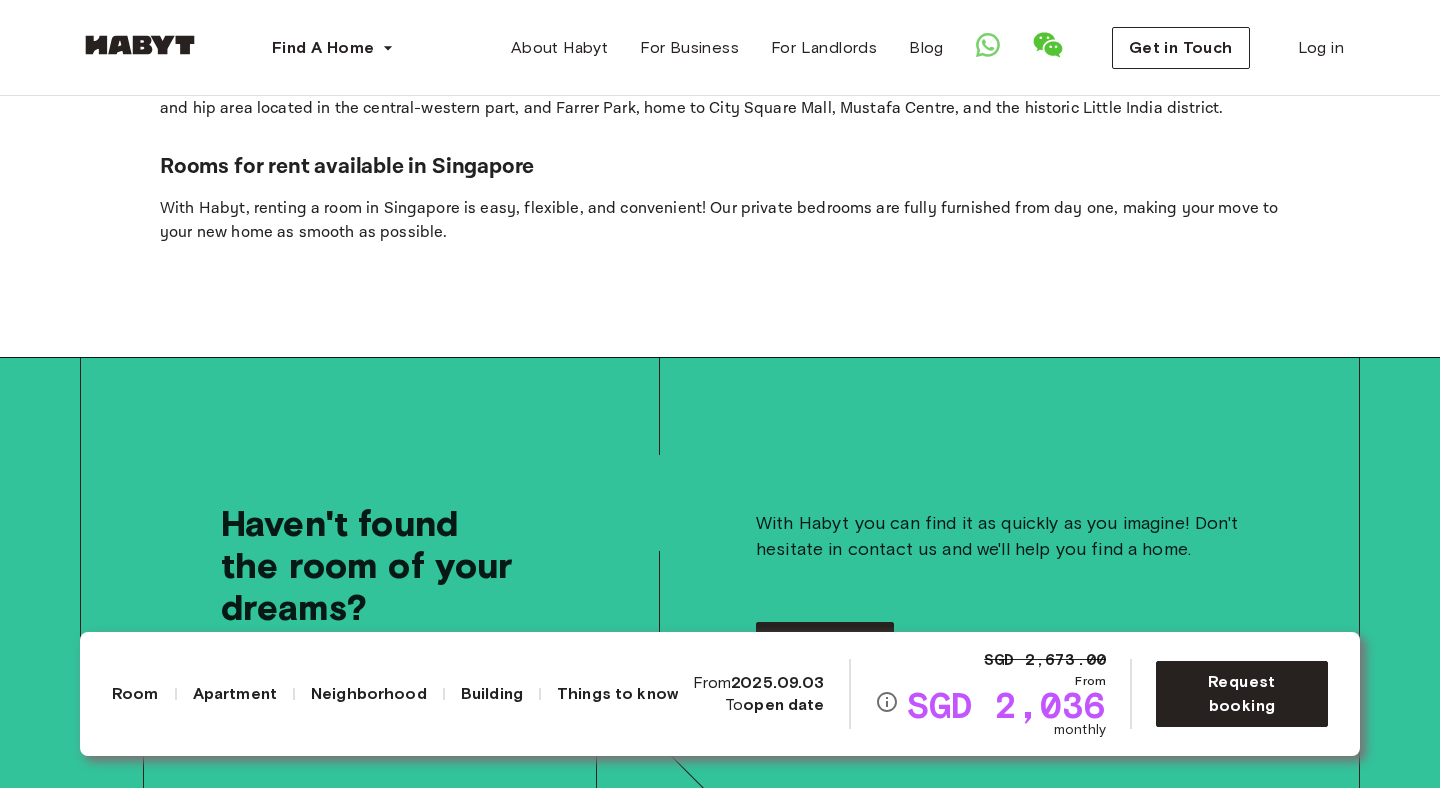 scroll, scrollTop: 4651, scrollLeft: 0, axis: vertical 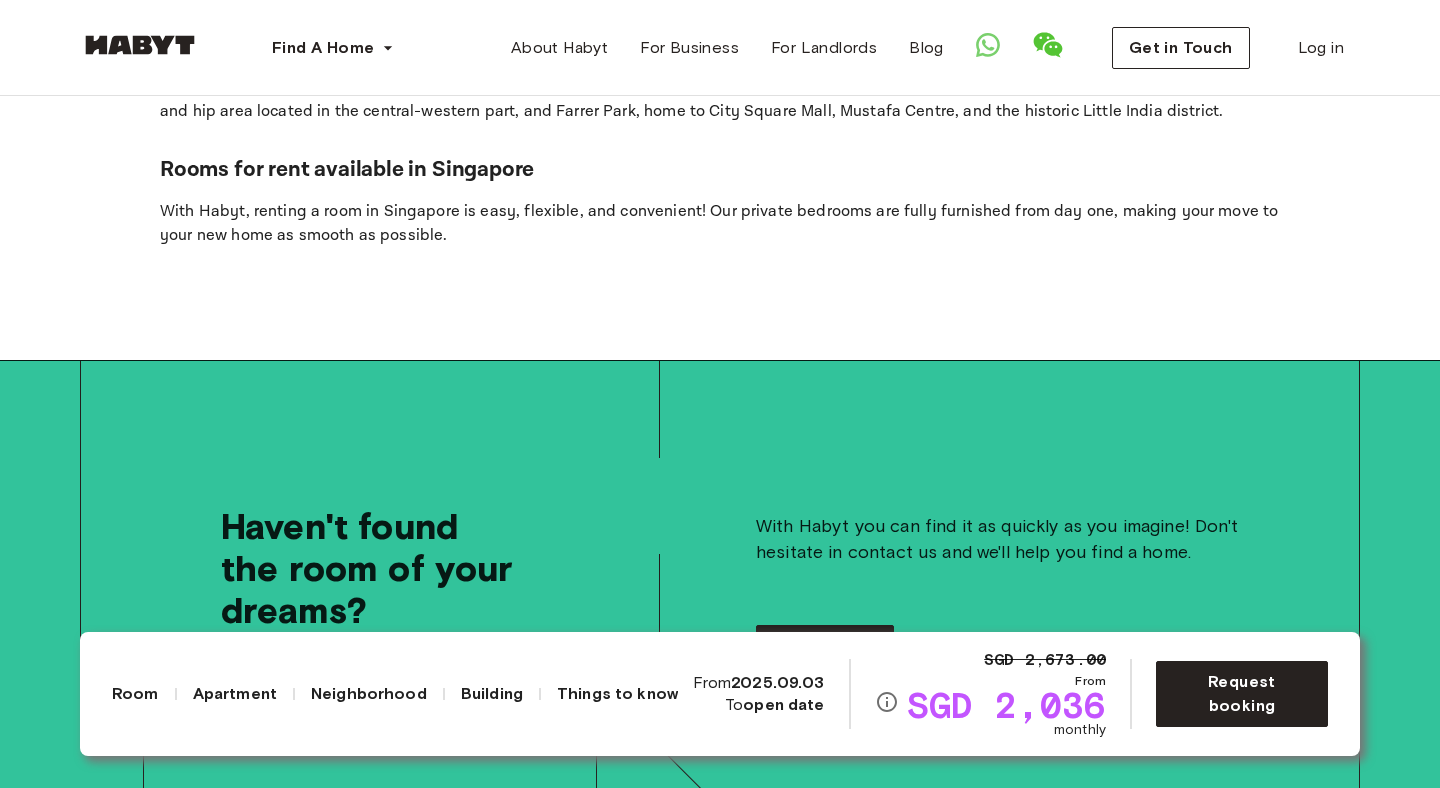 click on "Room" at bounding box center [135, 694] 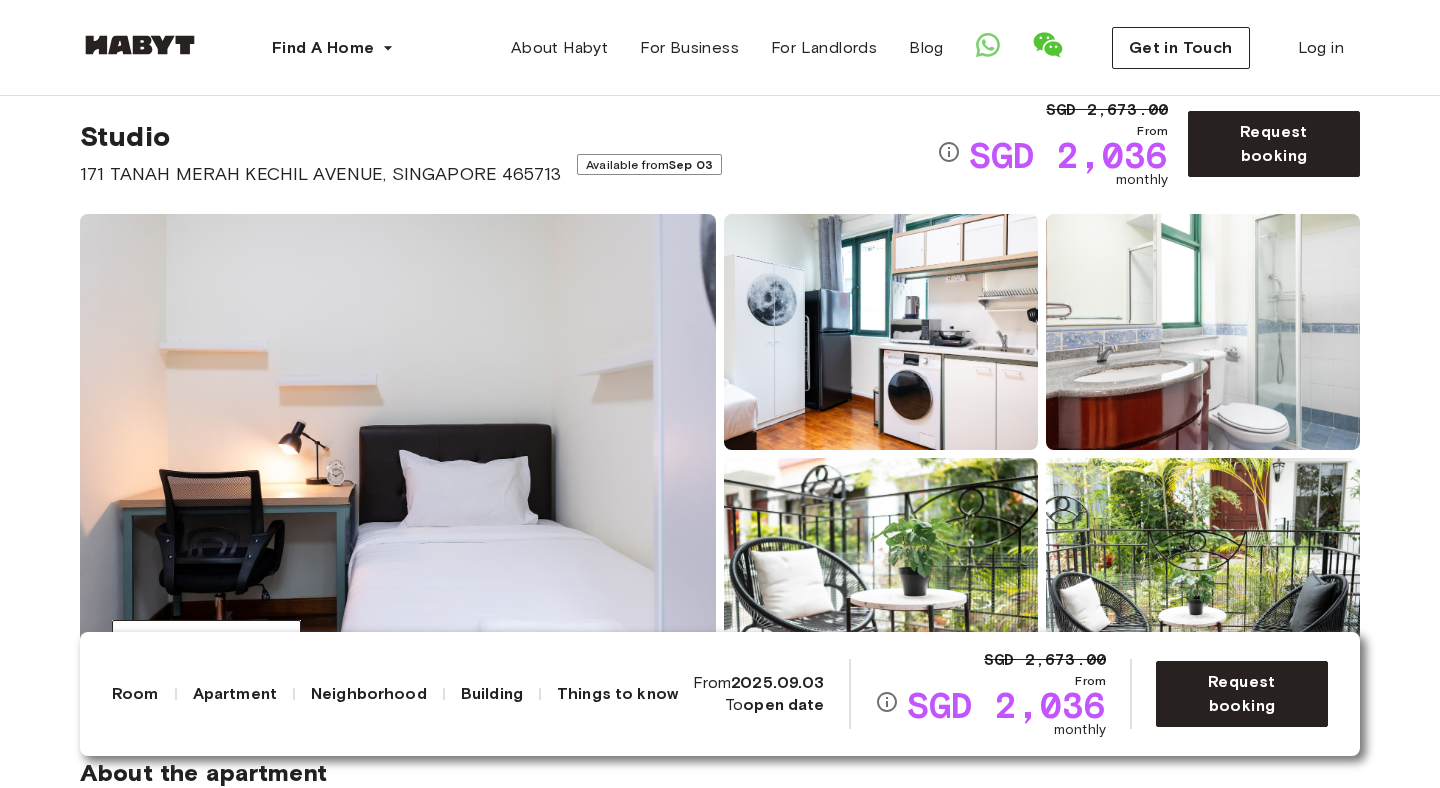 scroll, scrollTop: 0, scrollLeft: 0, axis: both 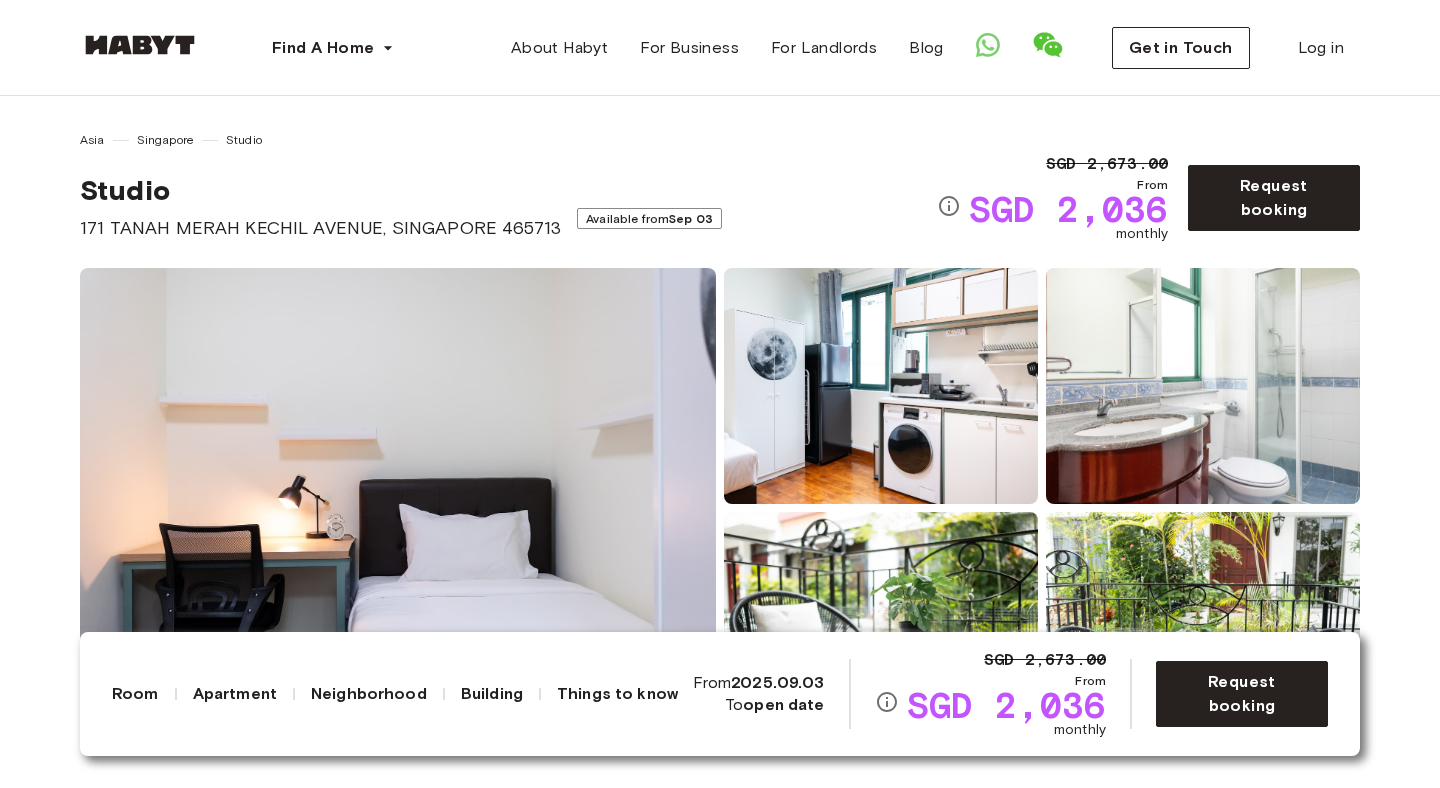 click at bounding box center [398, 508] 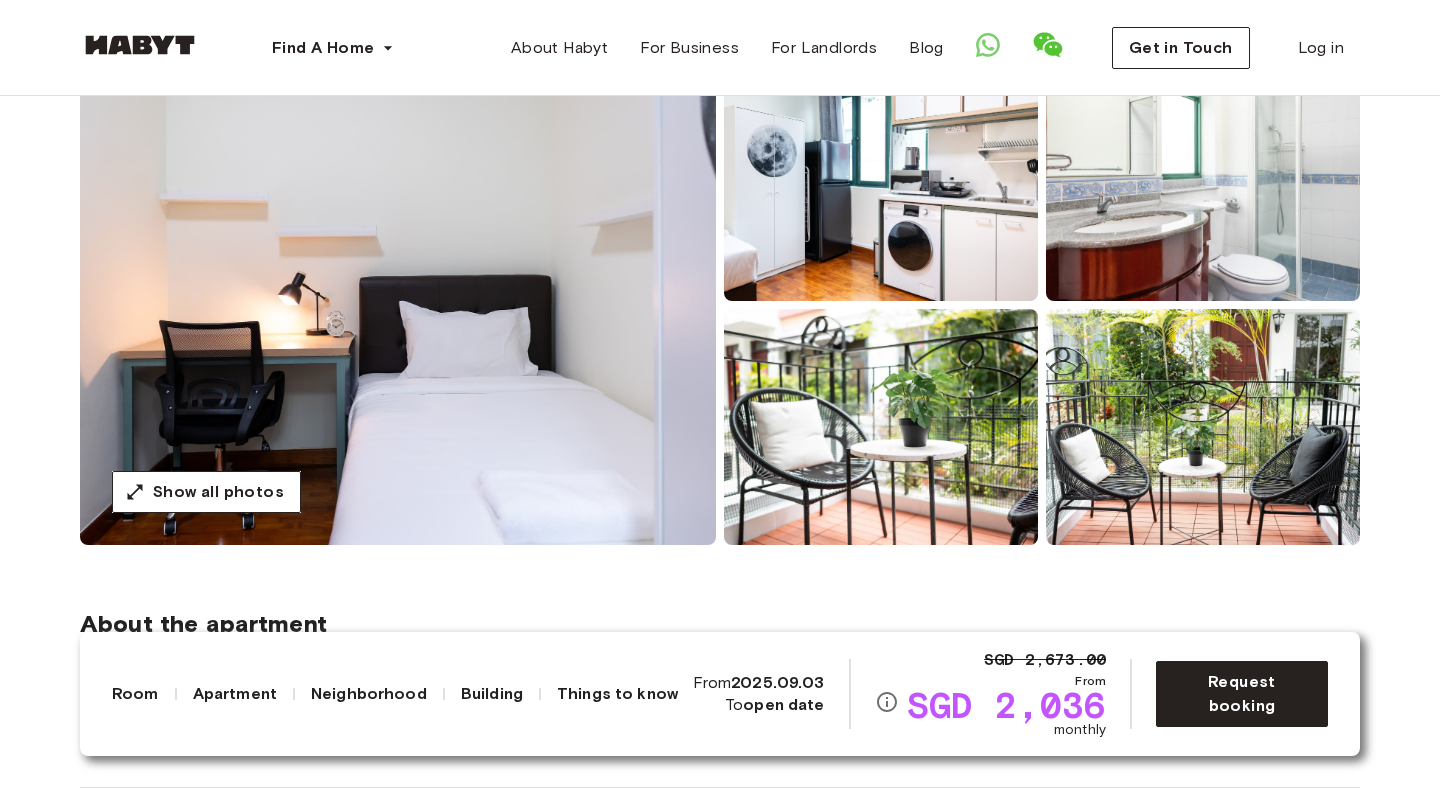 scroll, scrollTop: 204, scrollLeft: 0, axis: vertical 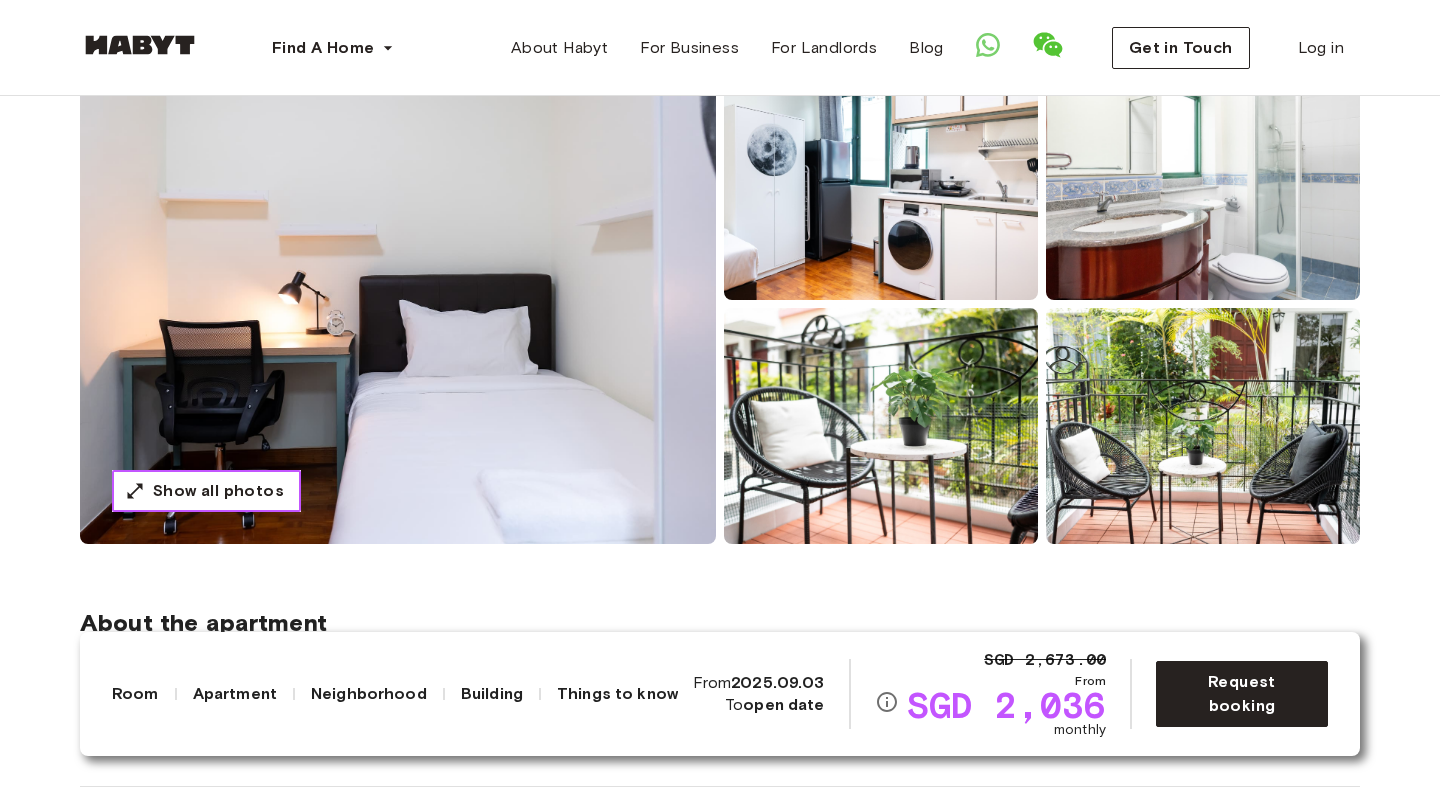 click on "Show all photos" at bounding box center (218, 491) 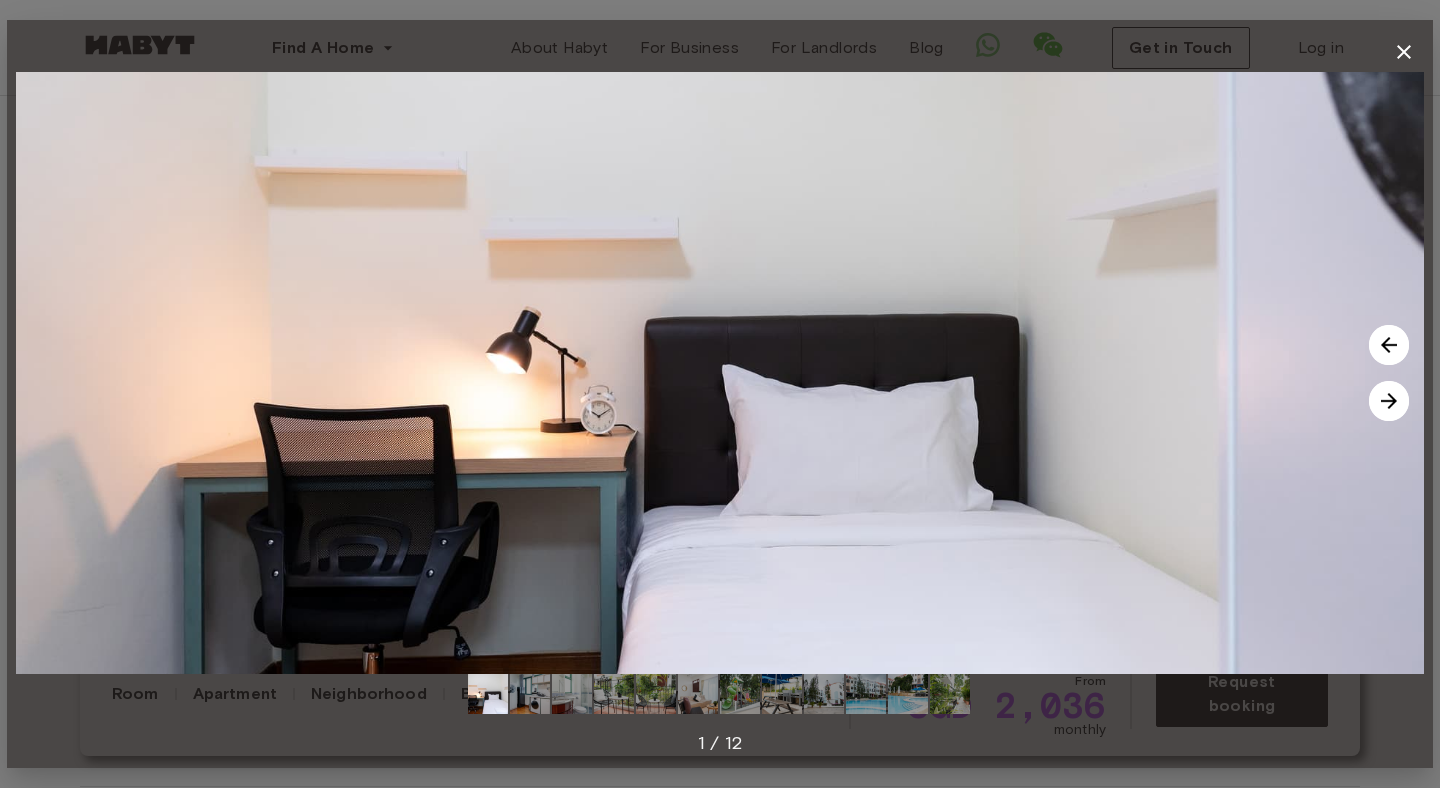 click at bounding box center (1389, 401) 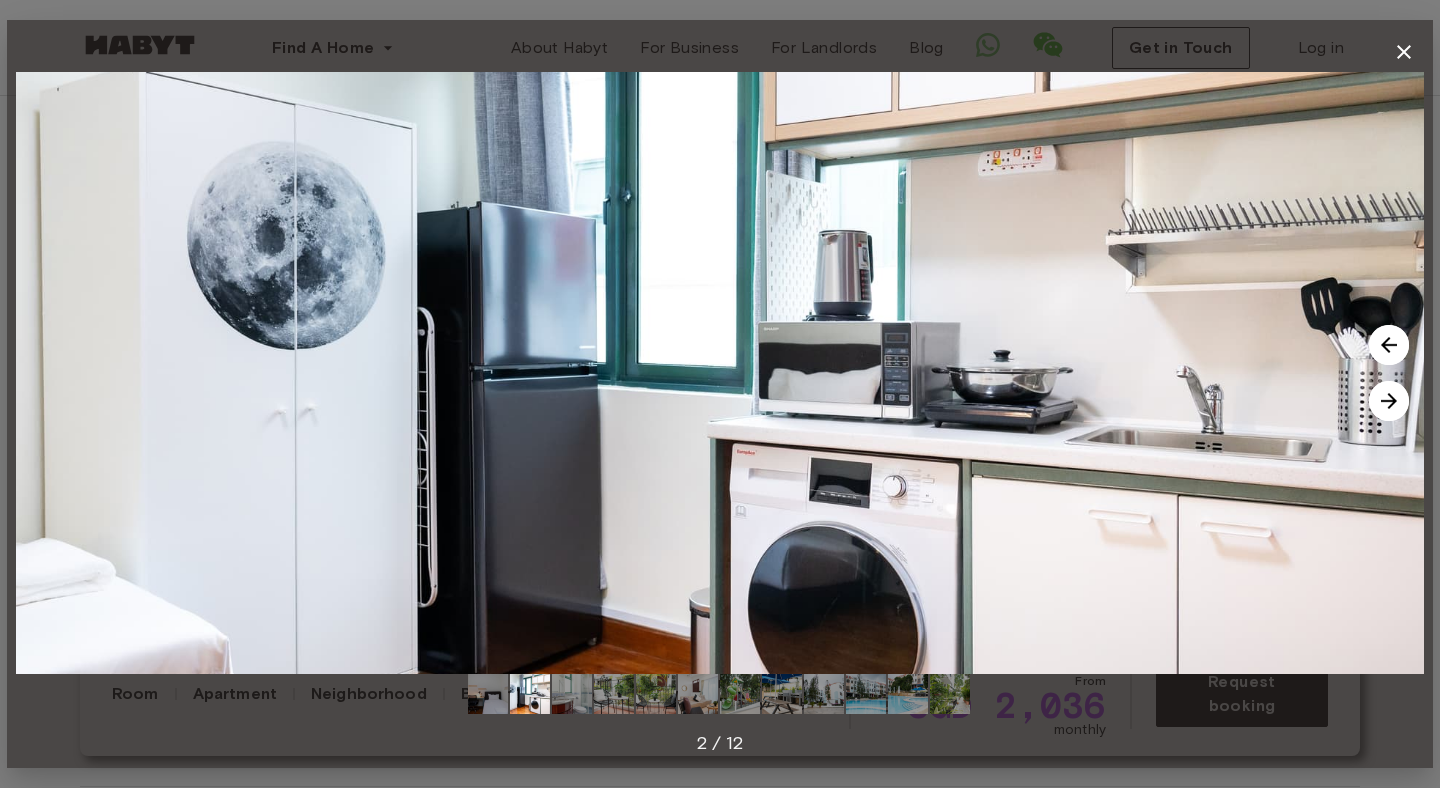 click at bounding box center (1389, 401) 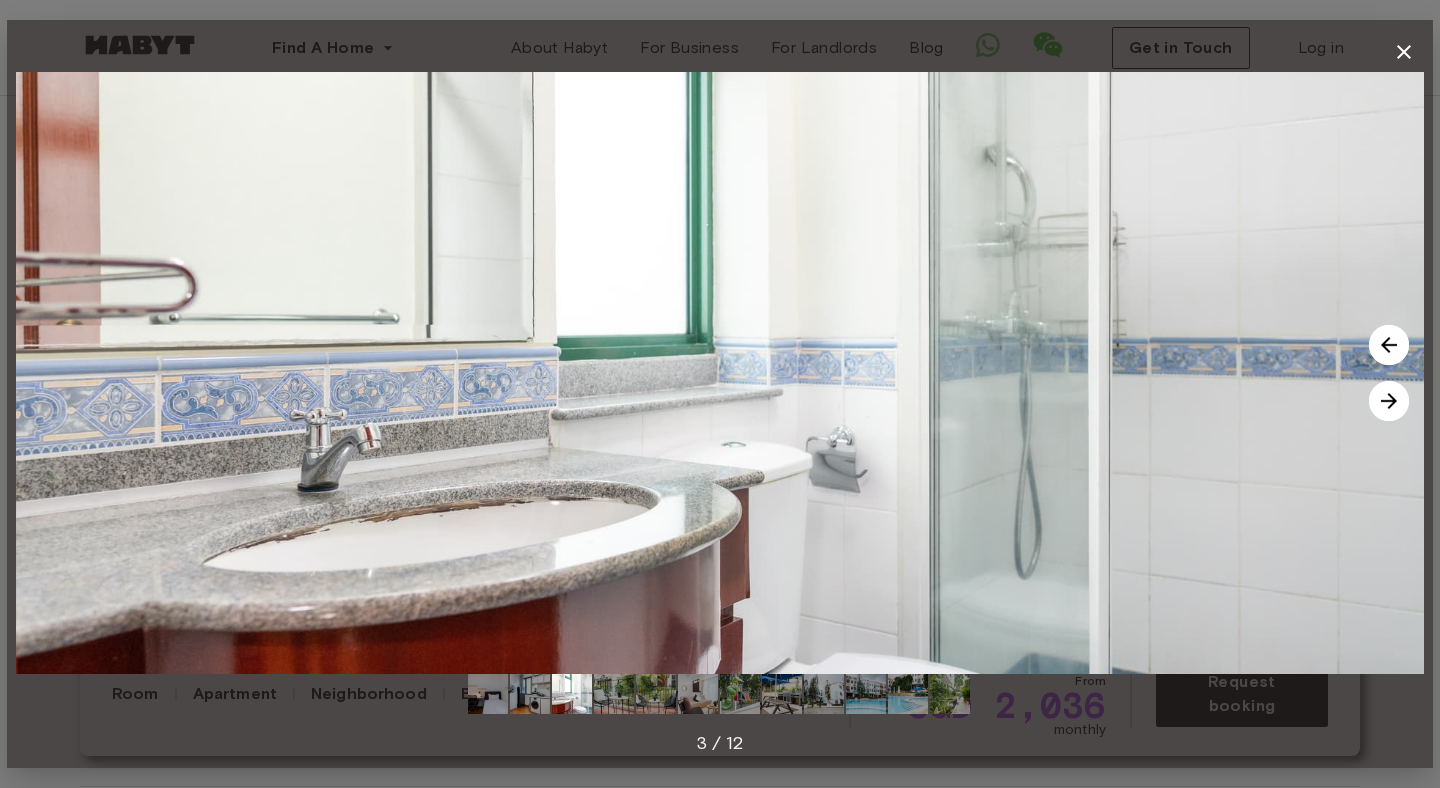 click at bounding box center (1389, 401) 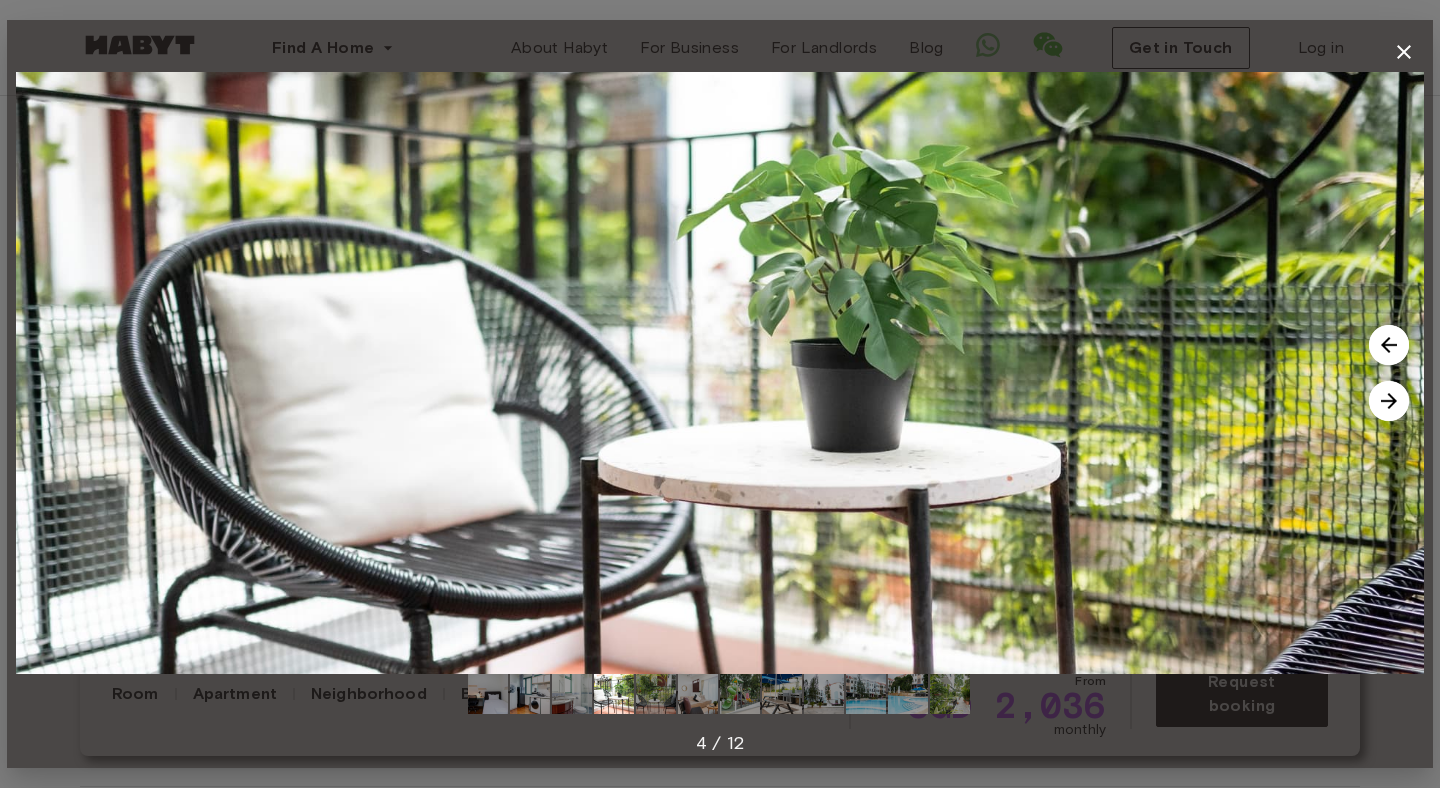 click at bounding box center (1389, 401) 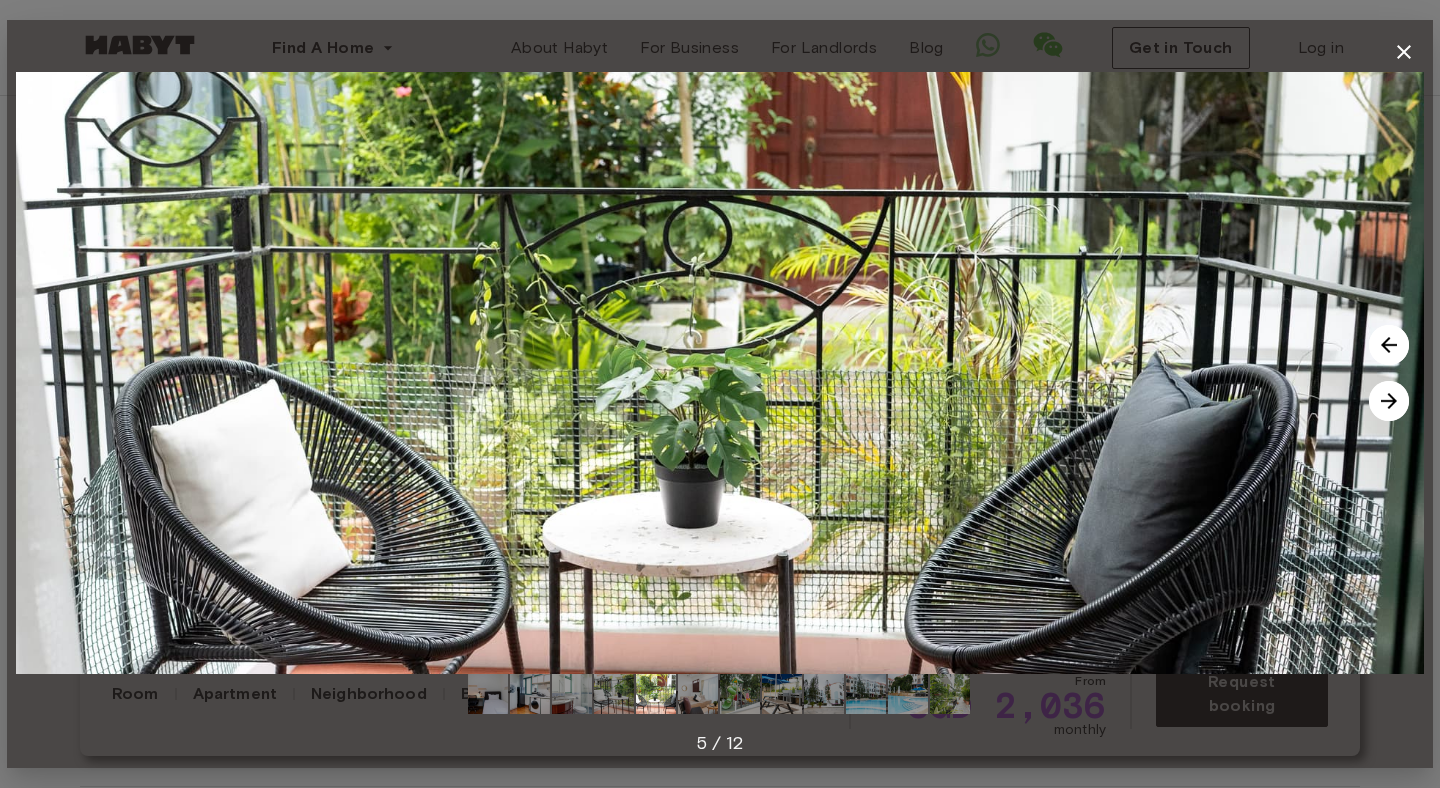 click at bounding box center [1389, 401] 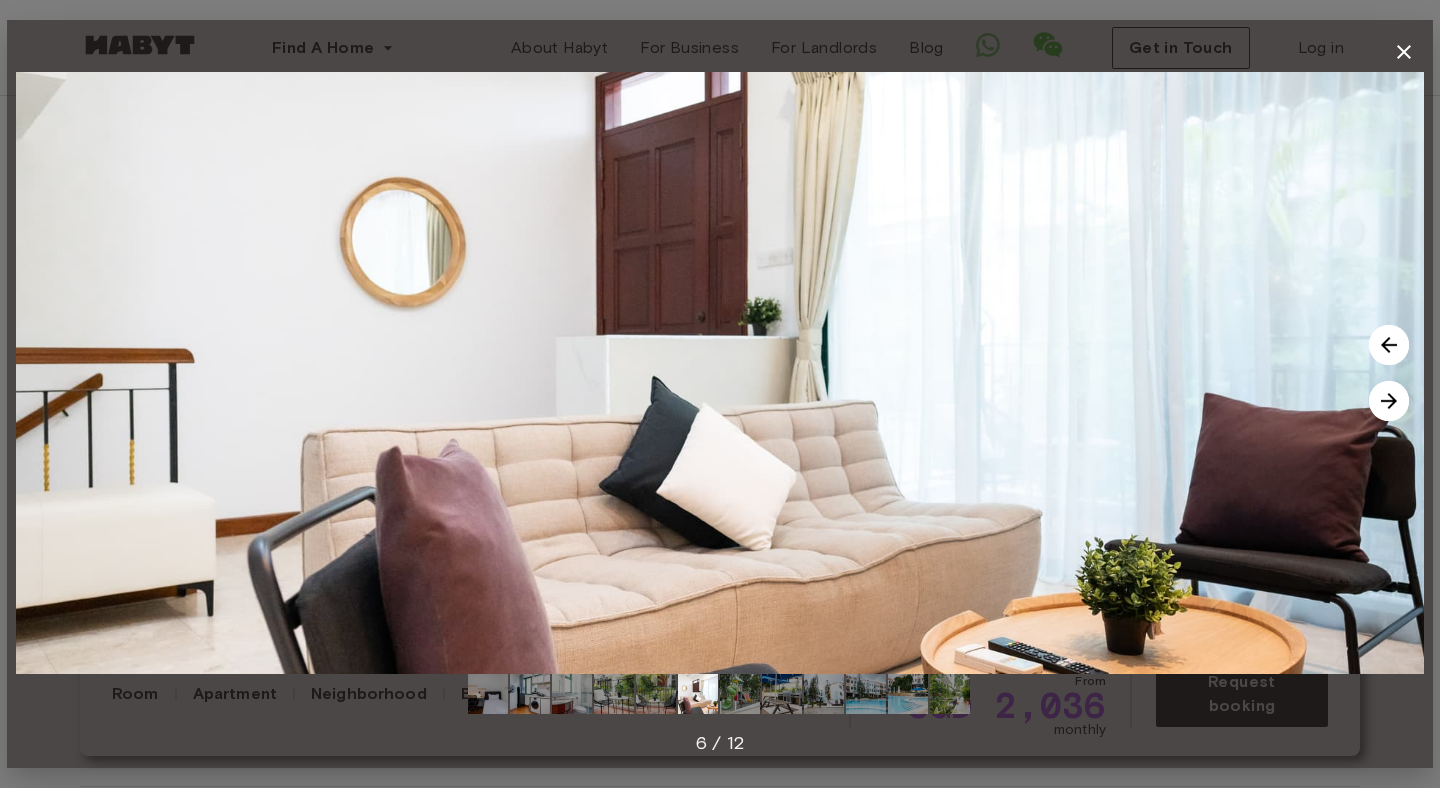 click at bounding box center (1389, 401) 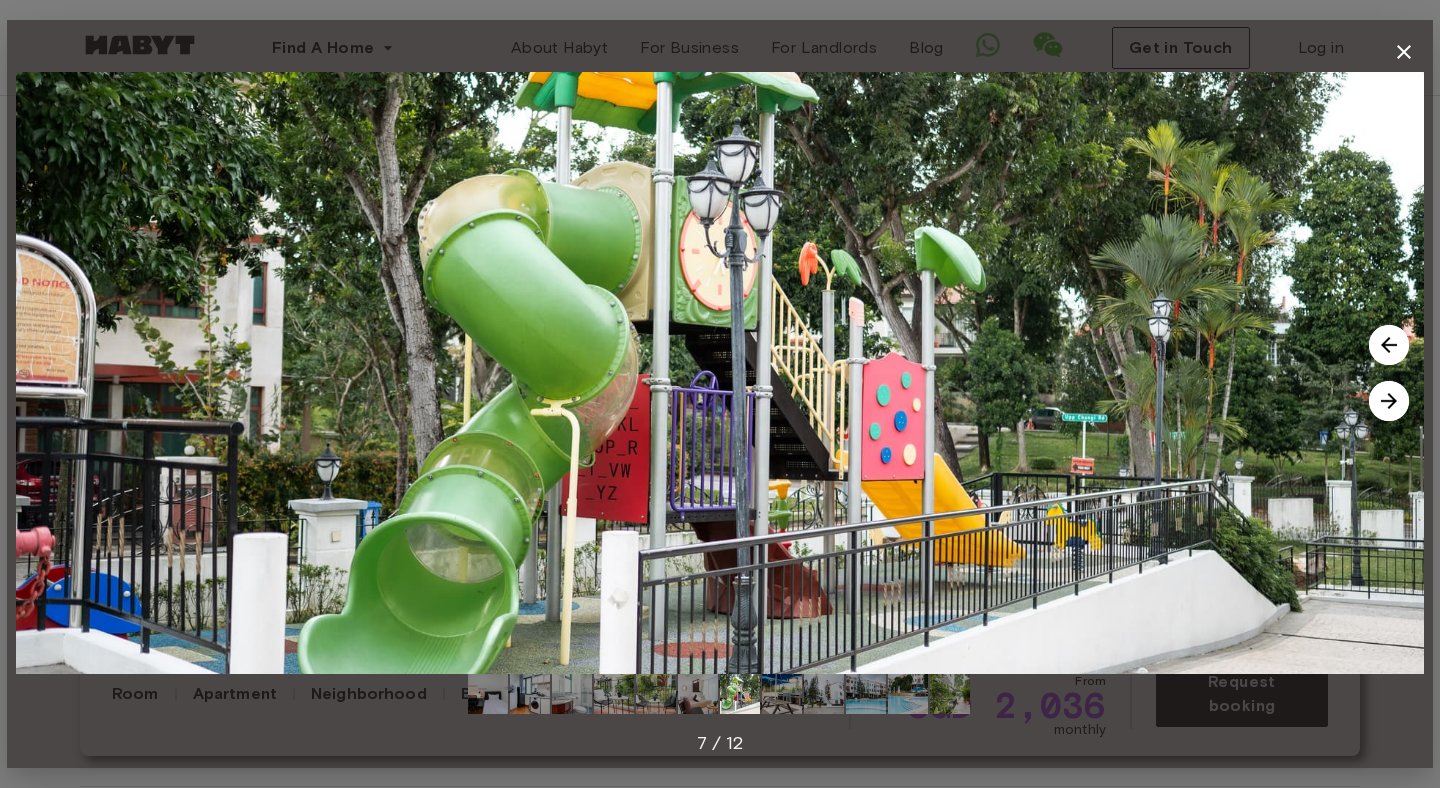 click at bounding box center [1389, 401] 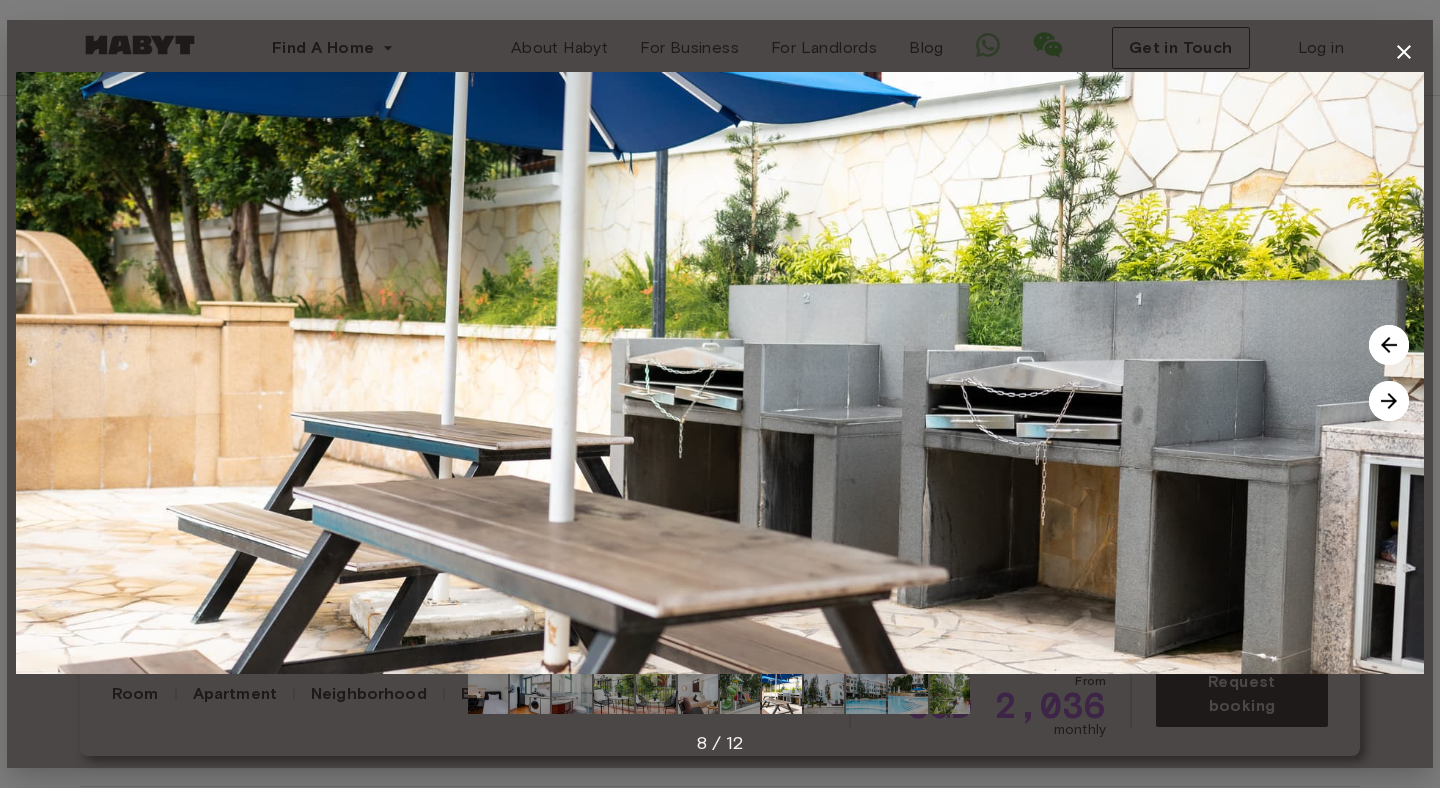 click at bounding box center [1389, 401] 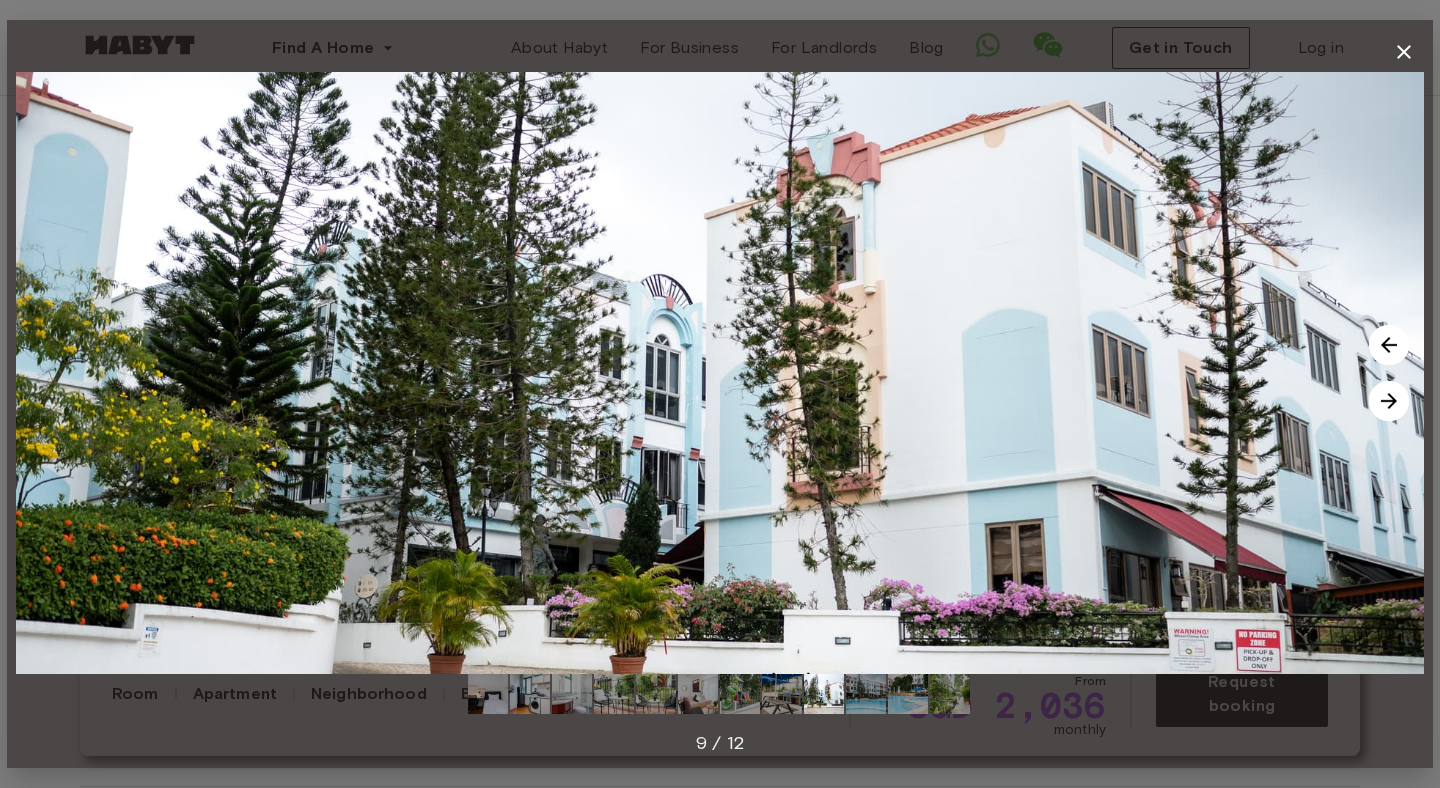 click at bounding box center [1389, 401] 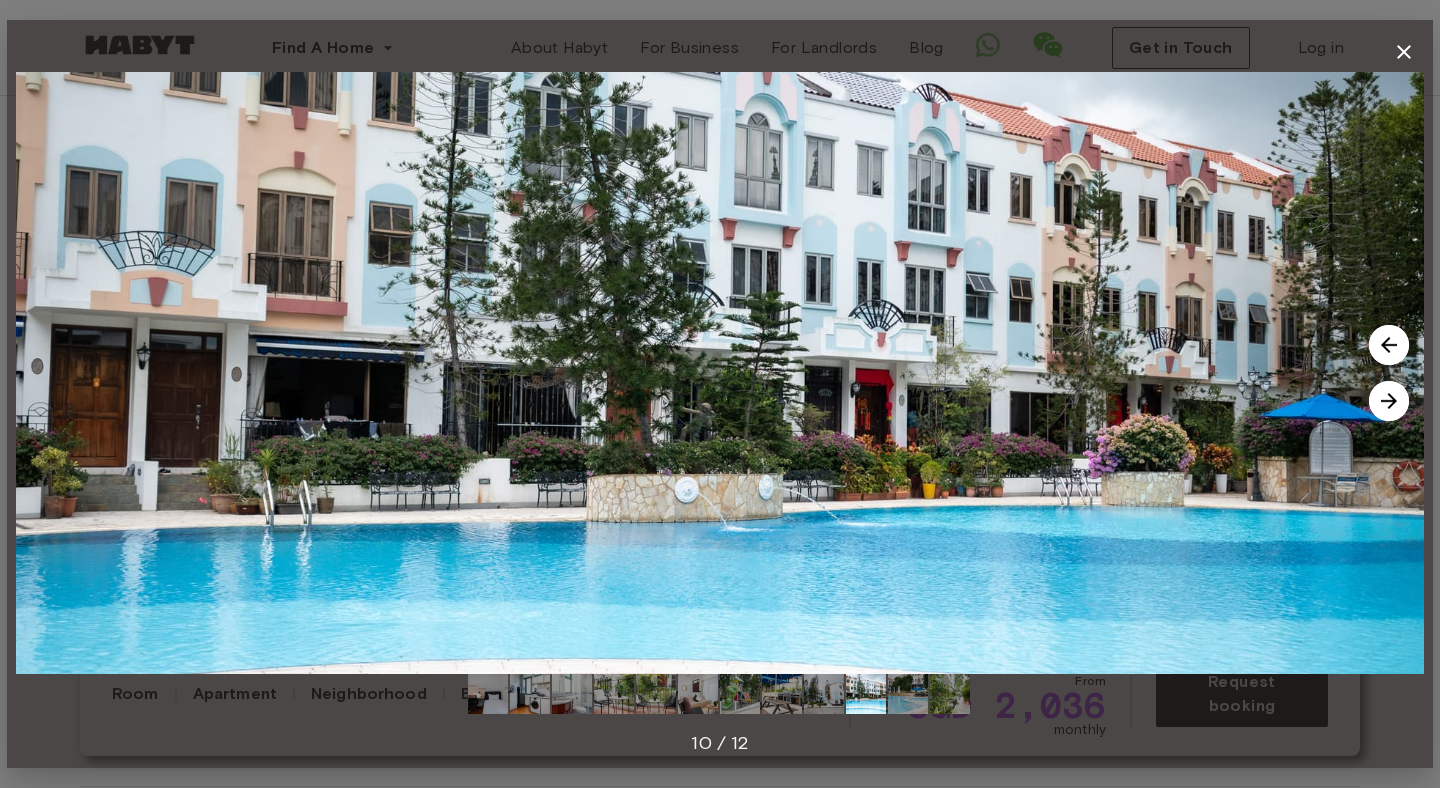 click at bounding box center [1389, 401] 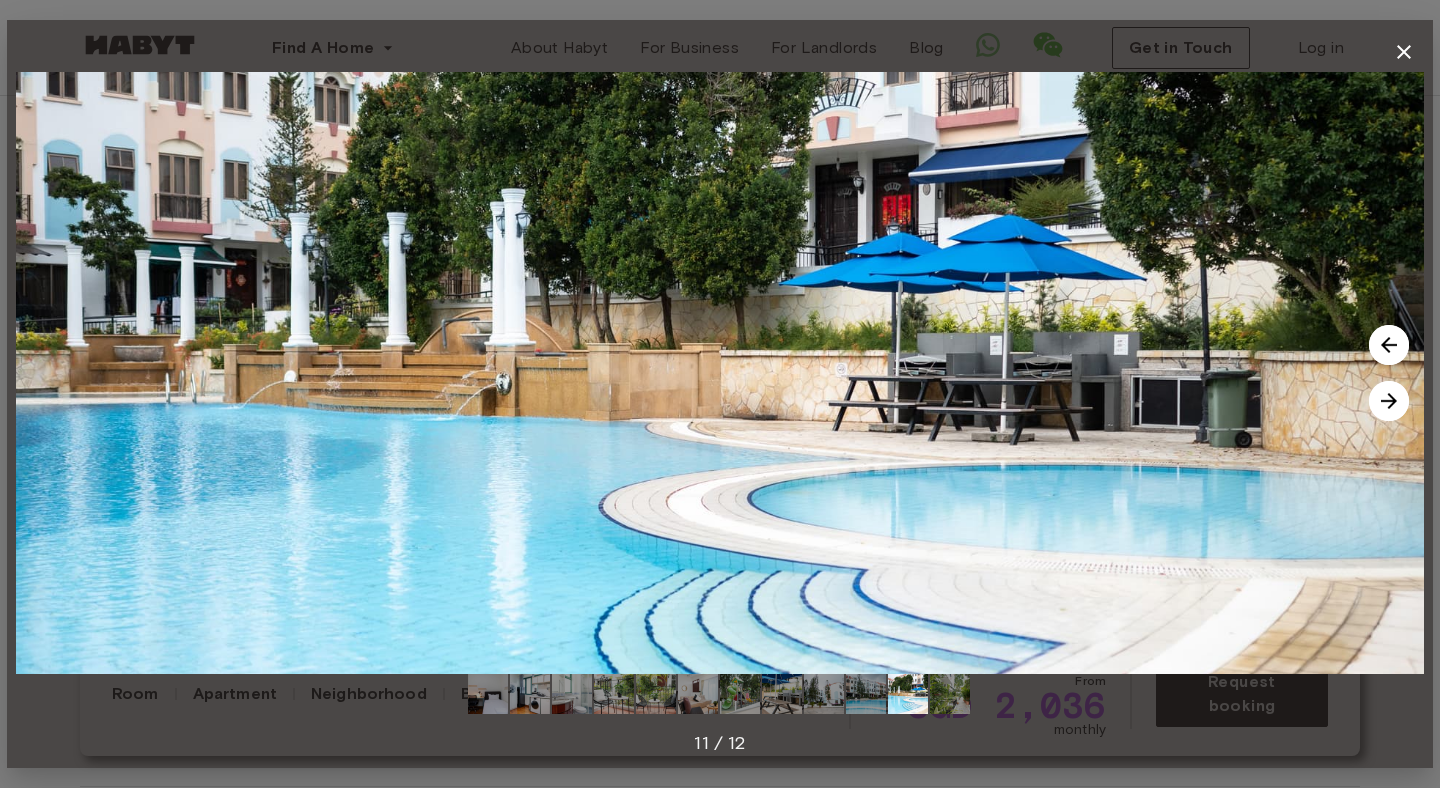 click at bounding box center (1389, 401) 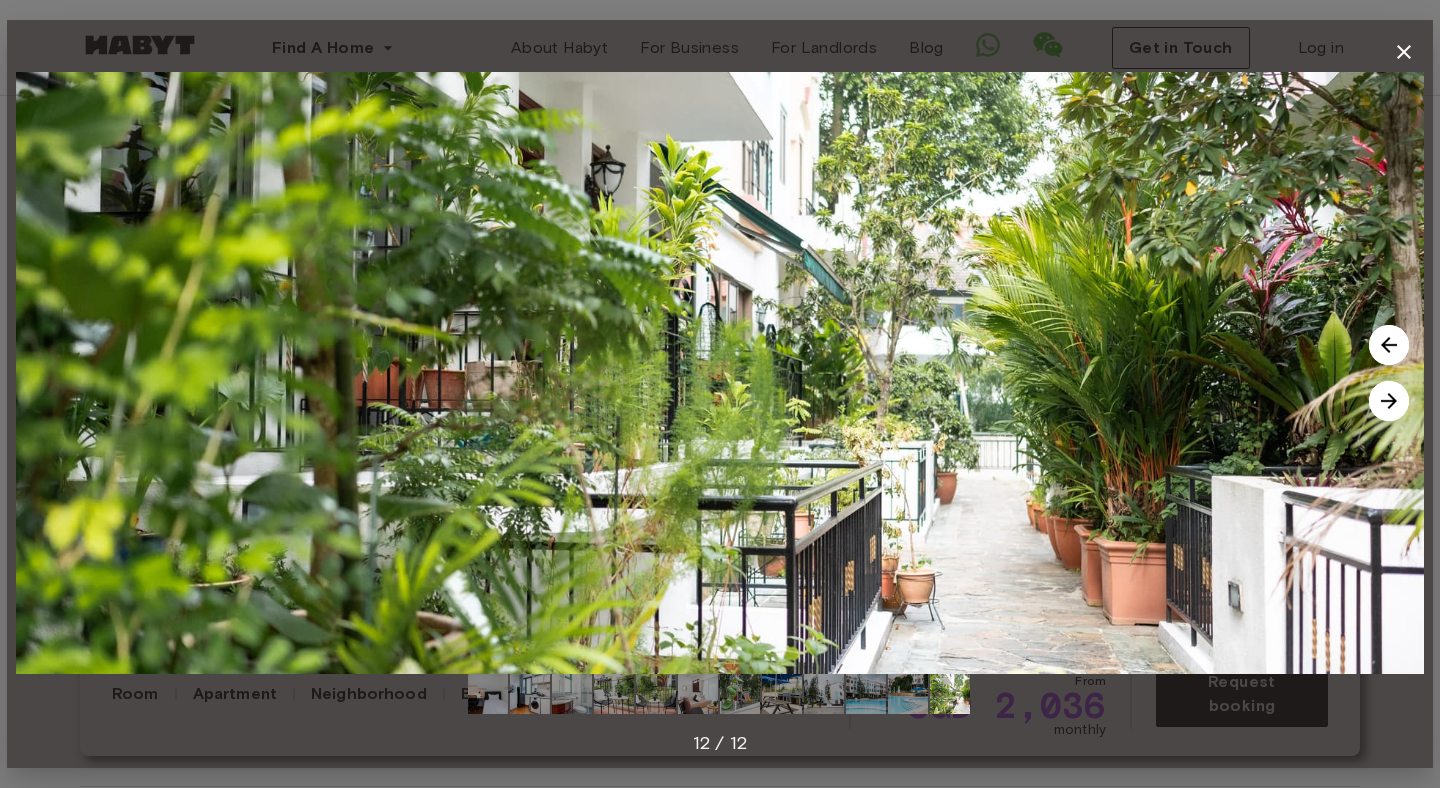 click at bounding box center (1389, 401) 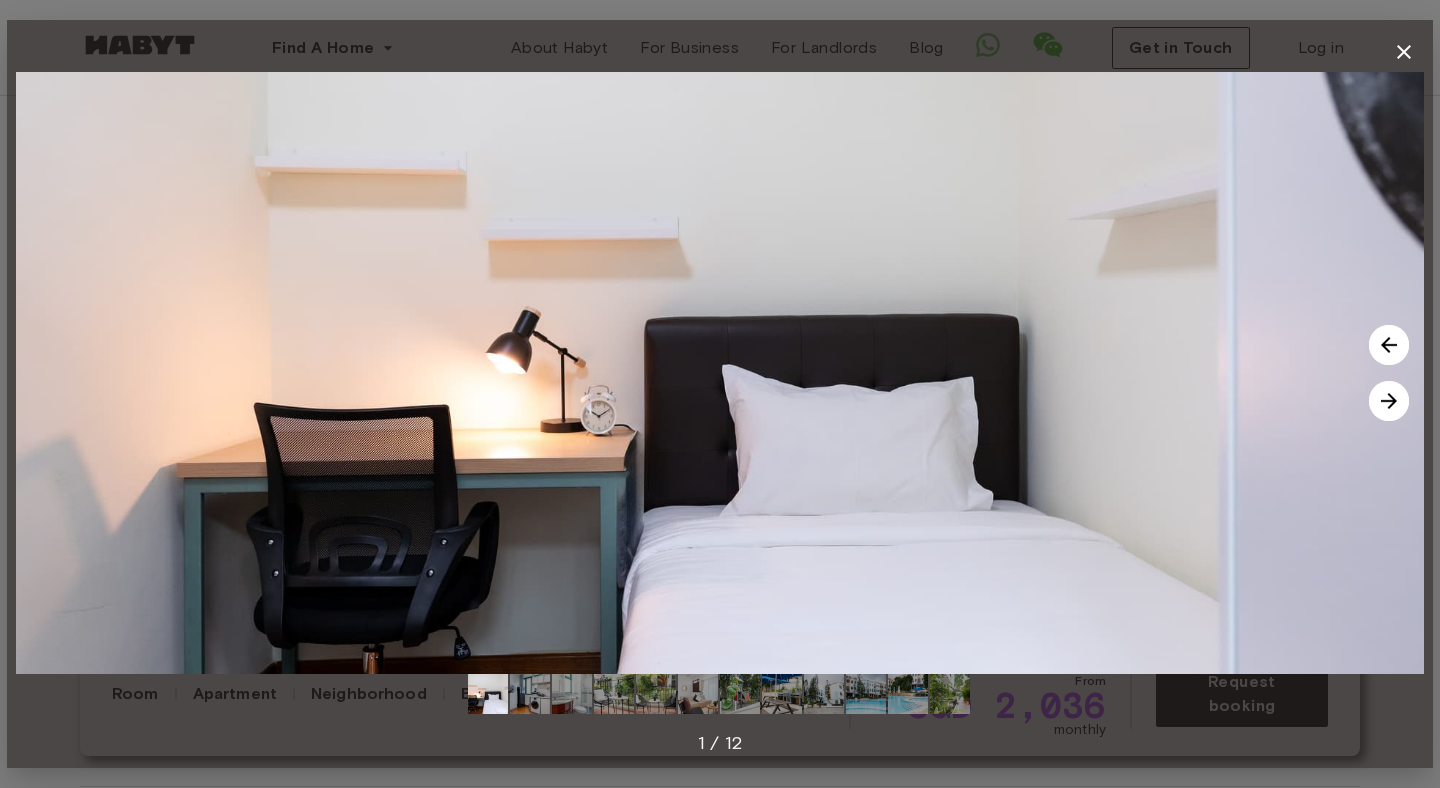 click at bounding box center (1389, 401) 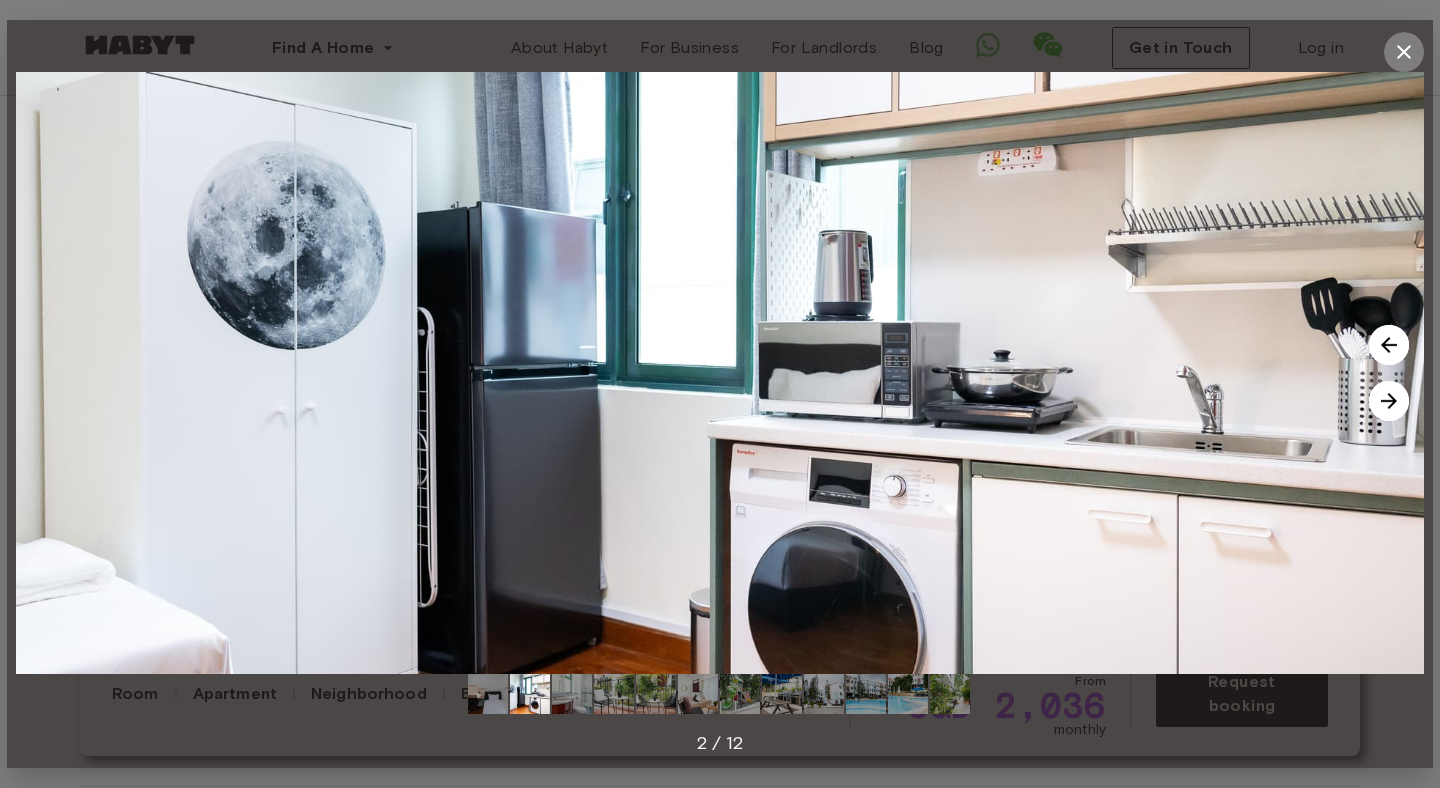 click 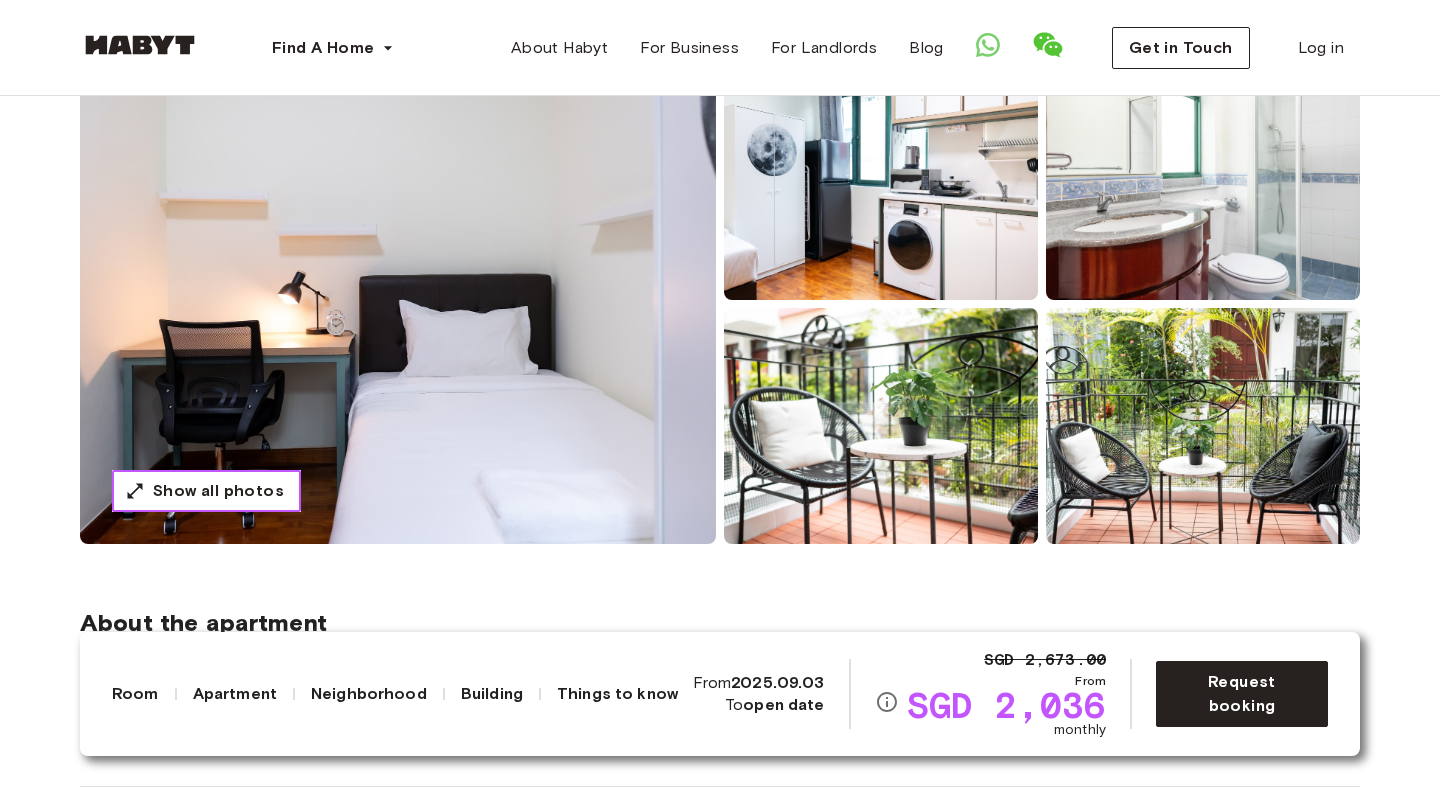 scroll, scrollTop: 0, scrollLeft: 0, axis: both 